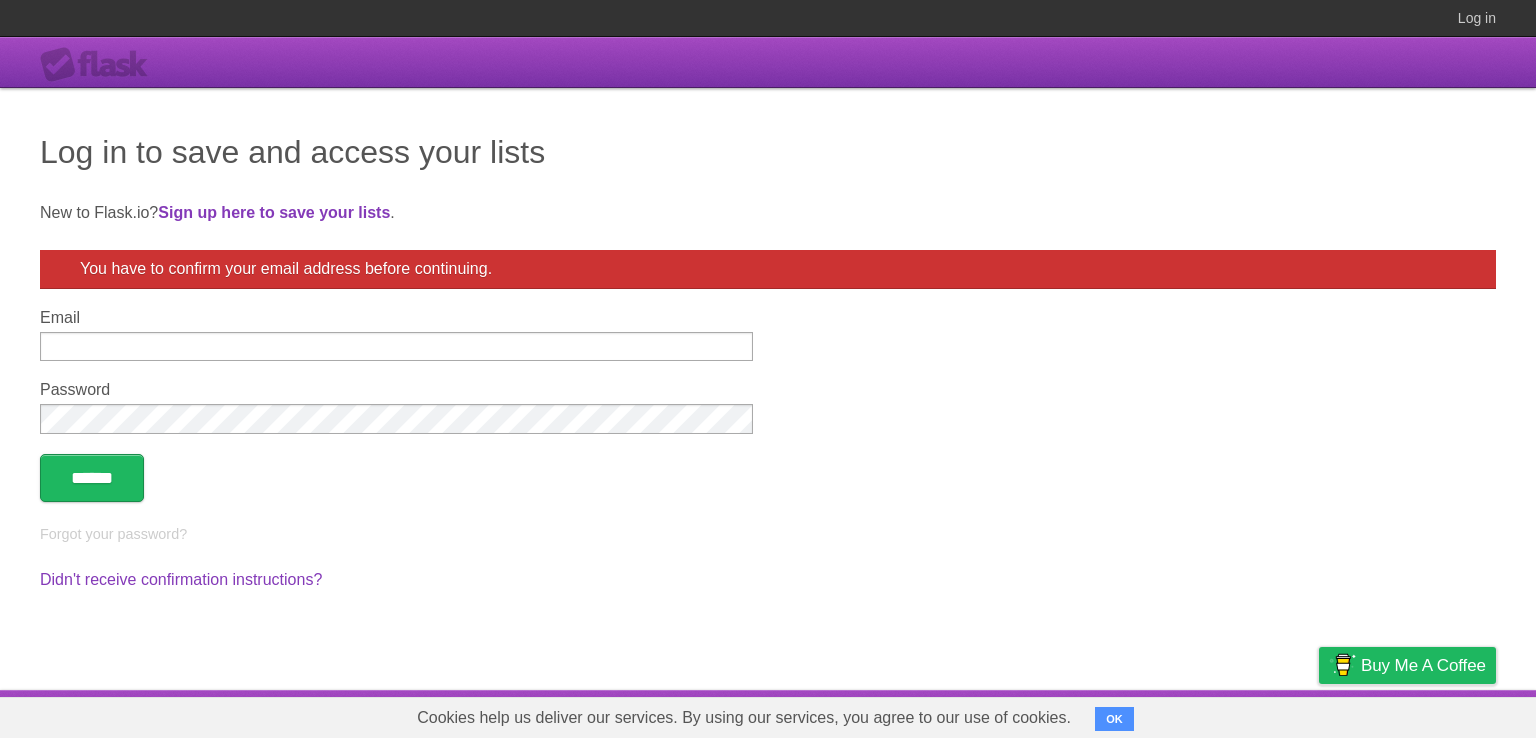 scroll, scrollTop: 0, scrollLeft: 0, axis: both 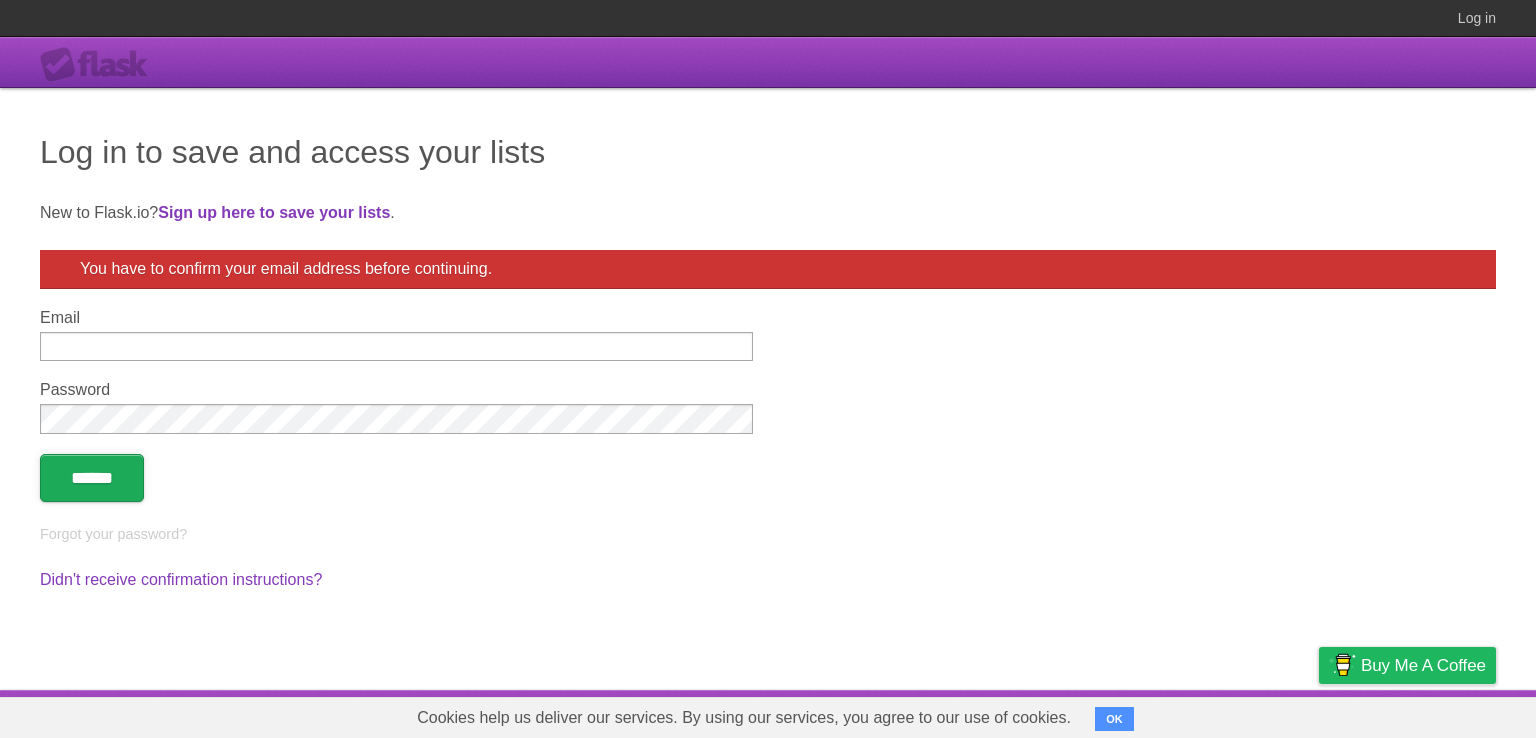 type on "**********" 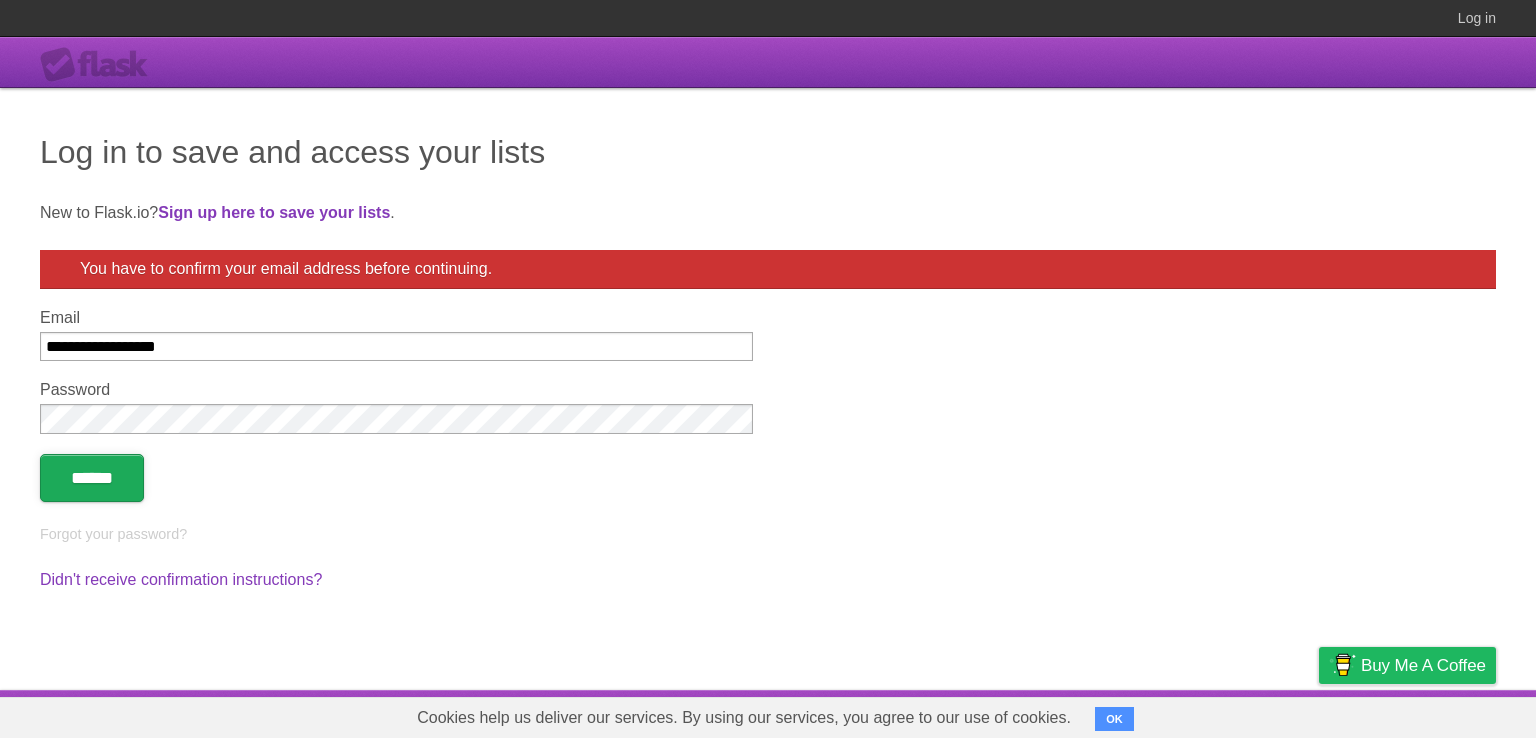 click on "******" at bounding box center [92, 478] 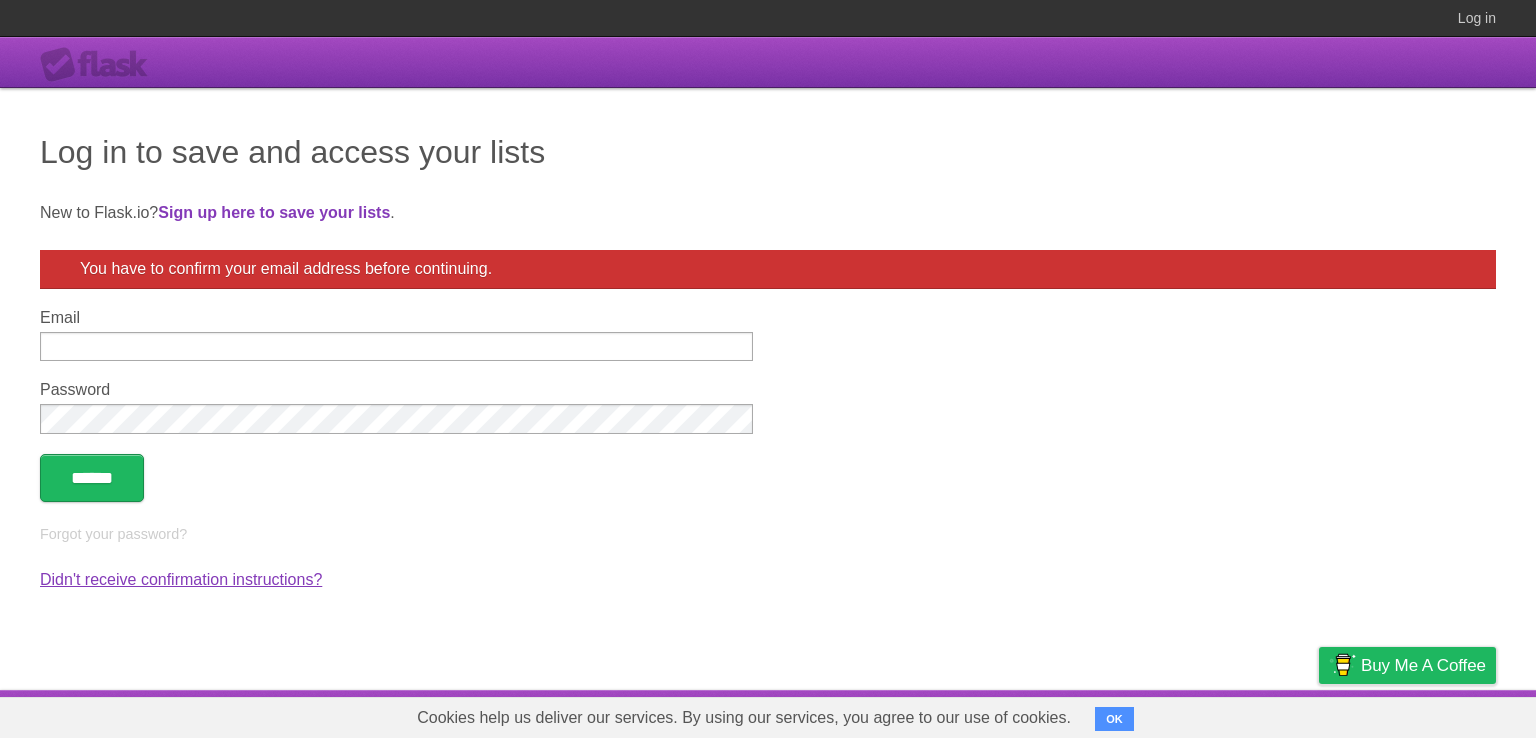 scroll, scrollTop: 0, scrollLeft: 0, axis: both 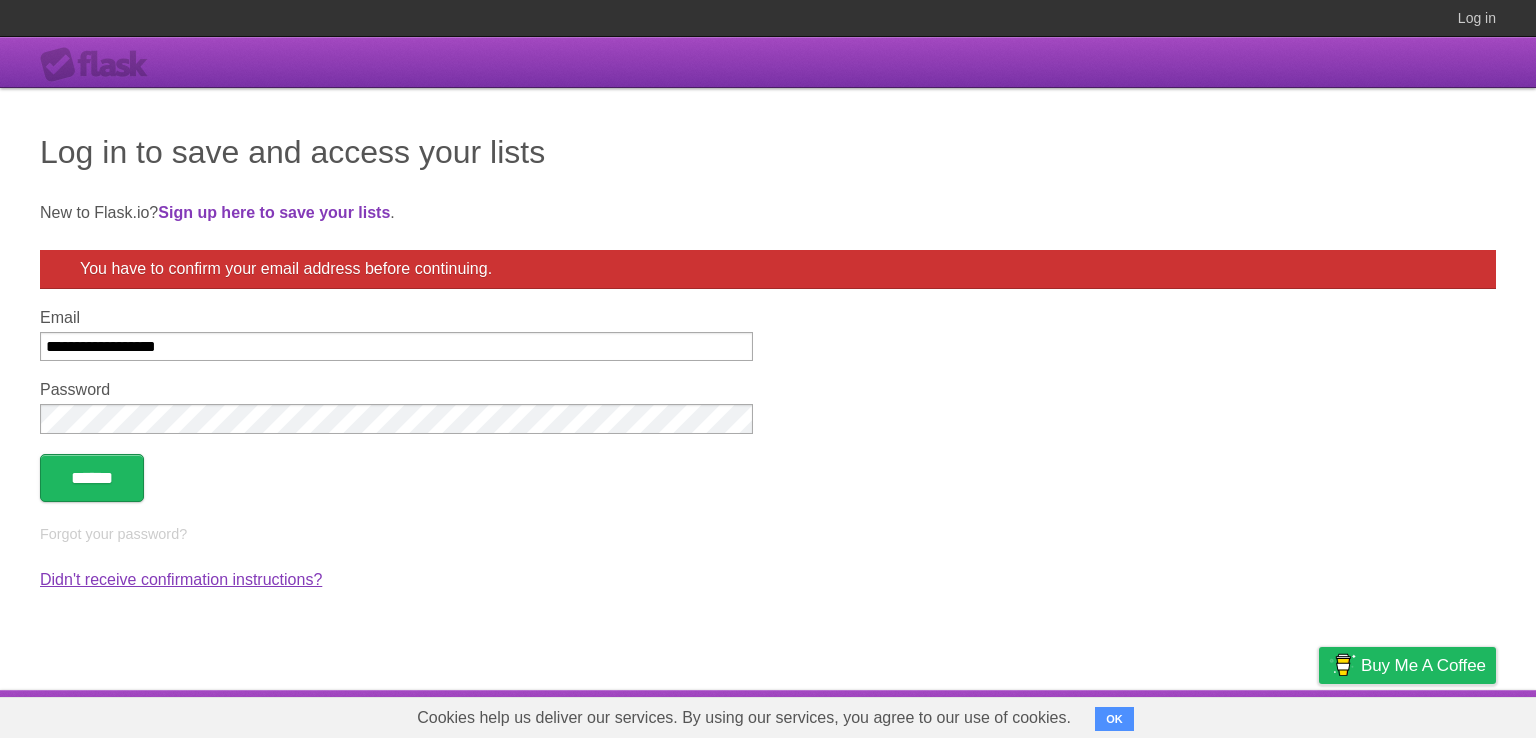 click on "Didn't receive confirmation instructions?" at bounding box center (181, 579) 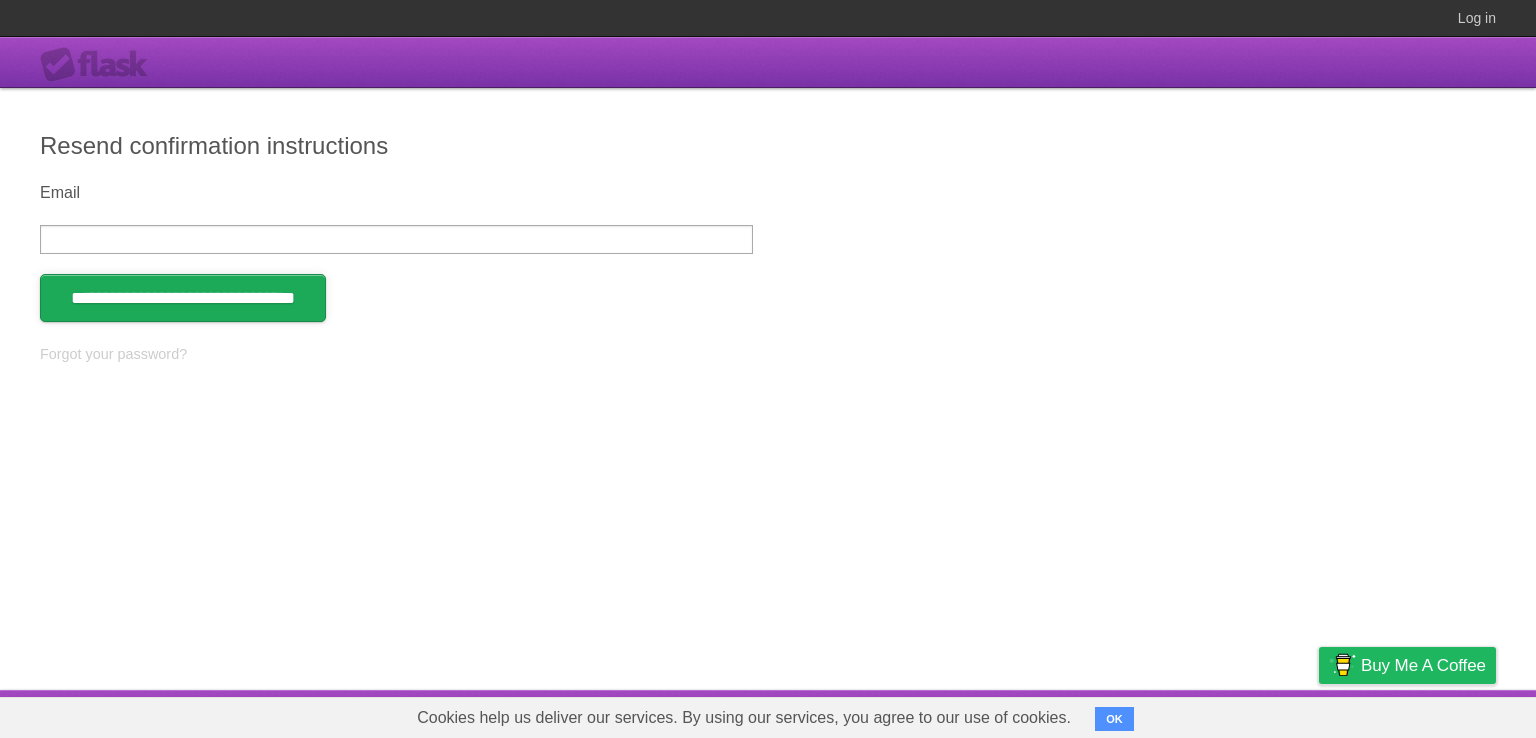 click on "**********" at bounding box center [183, 298] 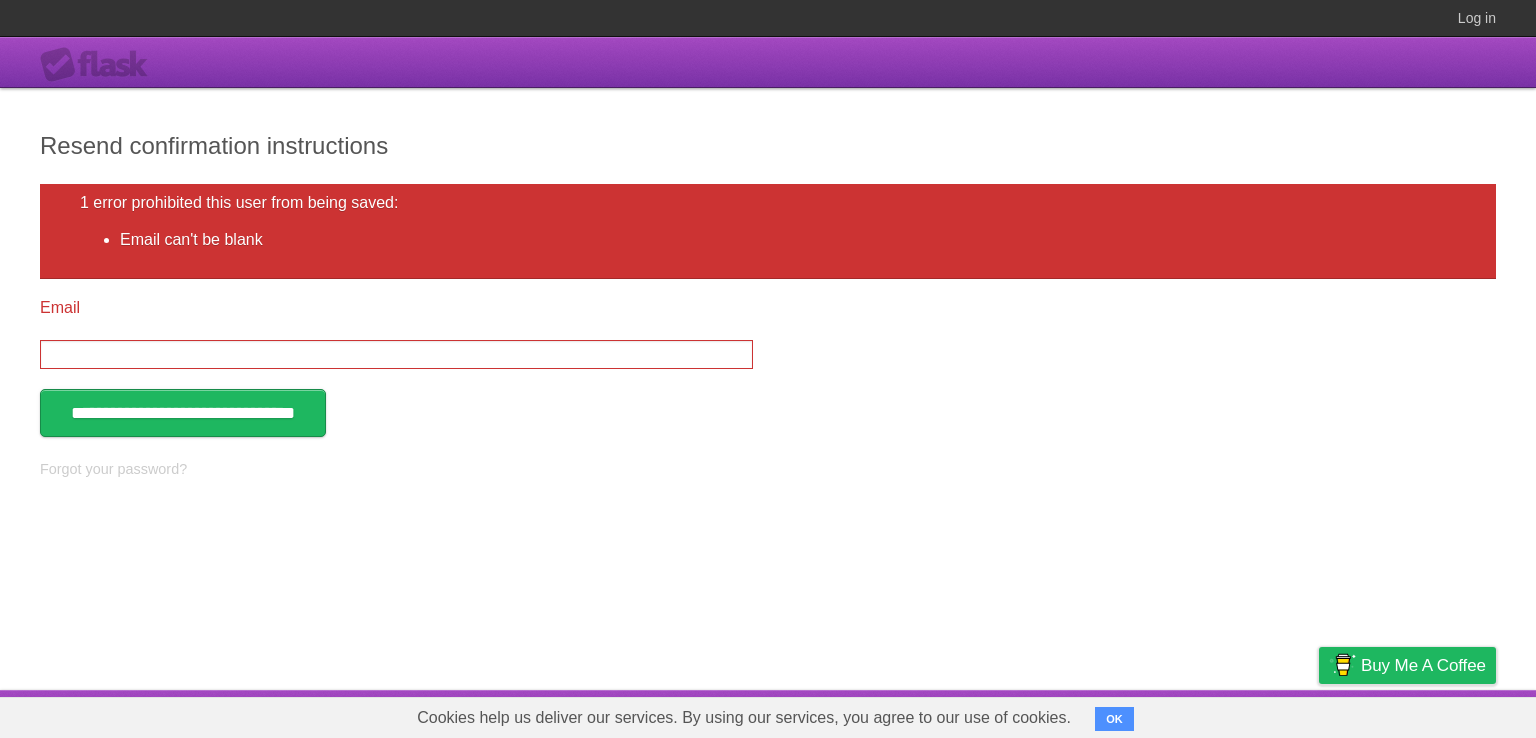 scroll, scrollTop: 0, scrollLeft: 0, axis: both 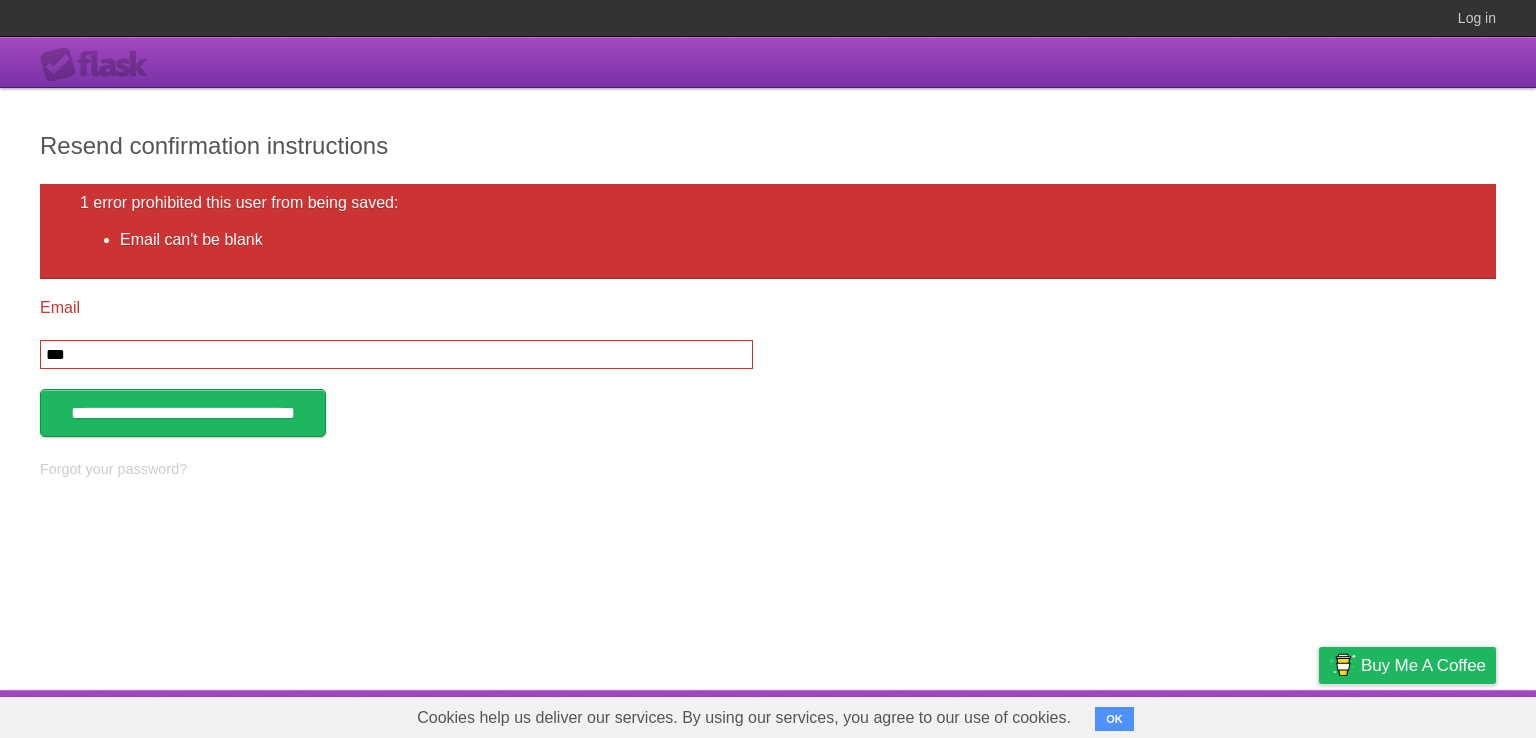 type on "**********" 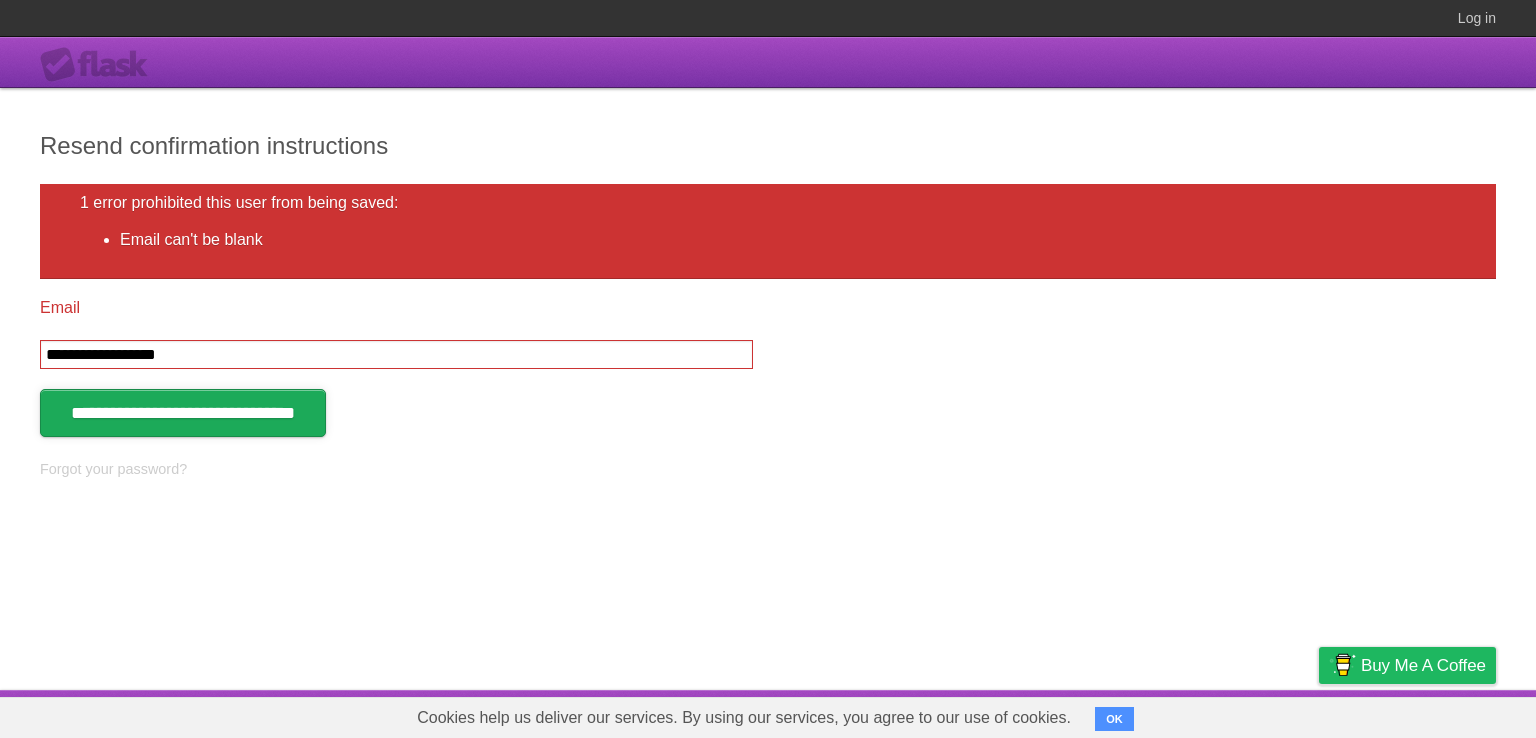 click on "**********" at bounding box center [183, 413] 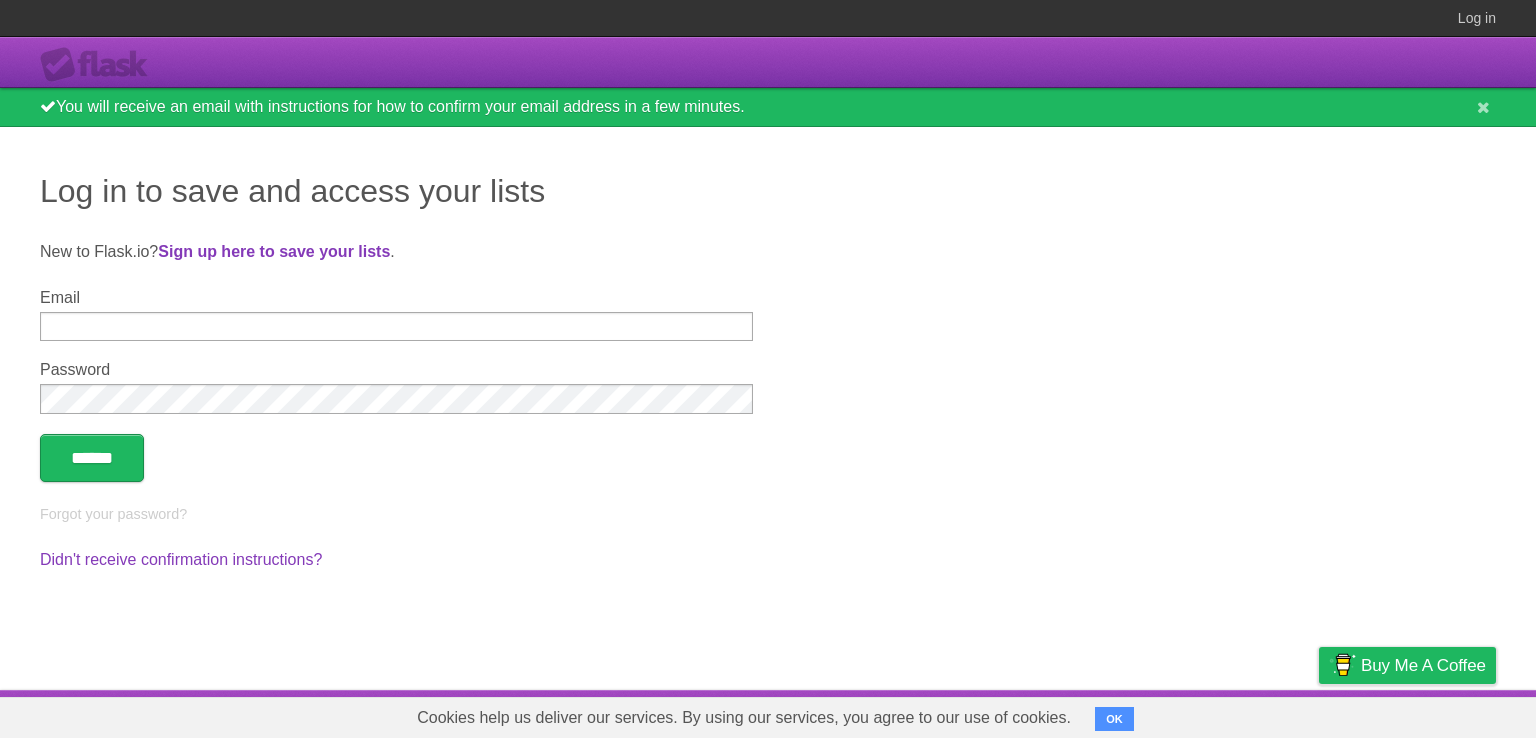 scroll, scrollTop: 0, scrollLeft: 0, axis: both 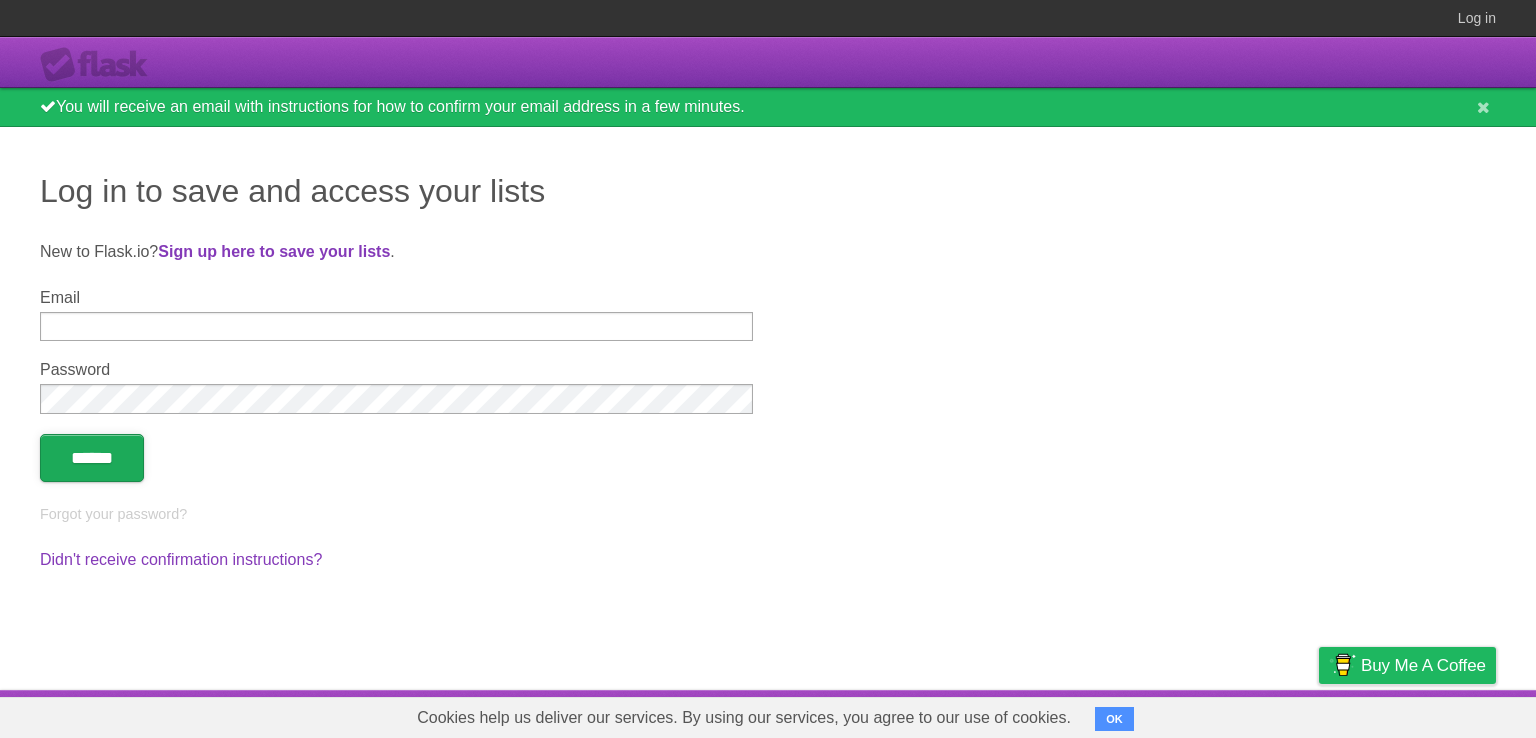 type on "**********" 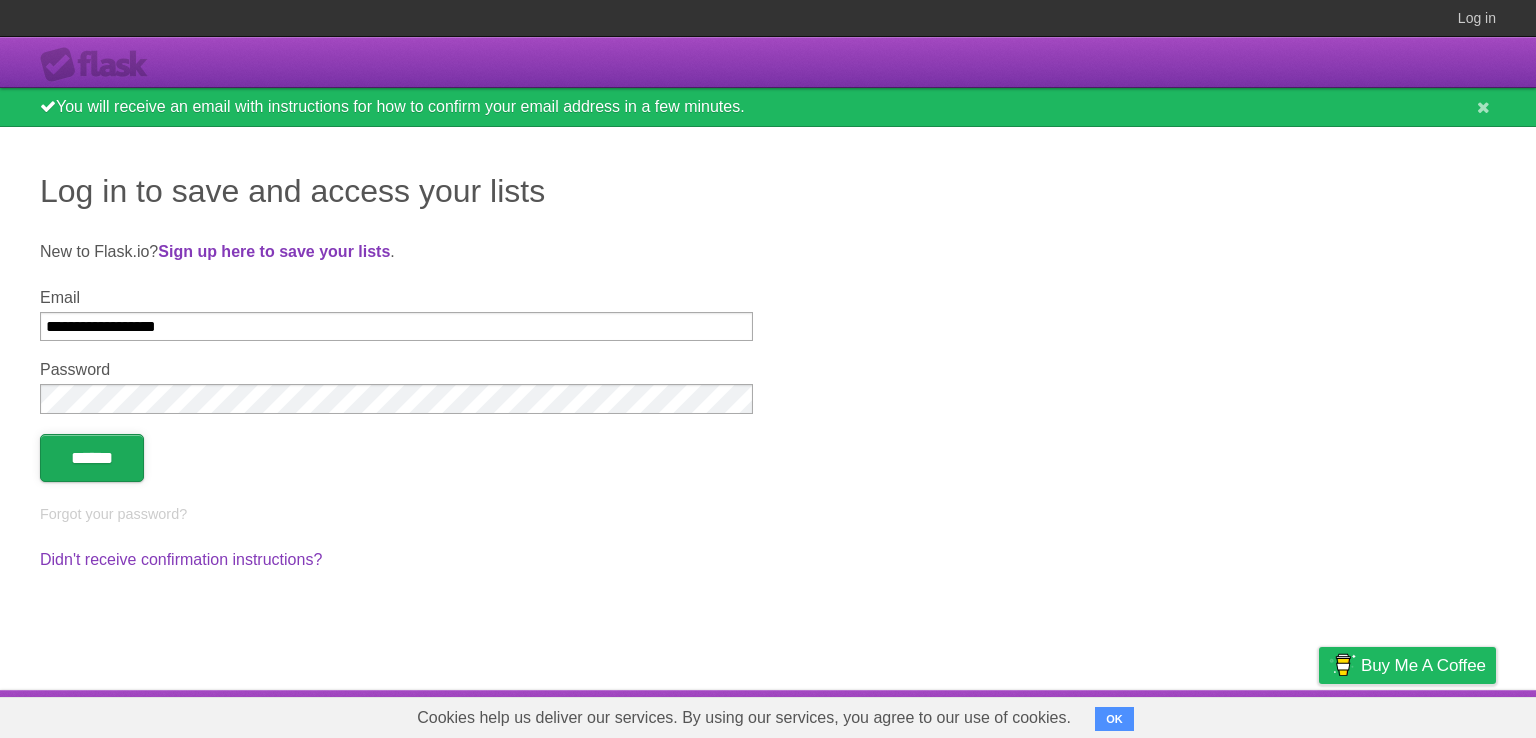 click on "******" at bounding box center [92, 458] 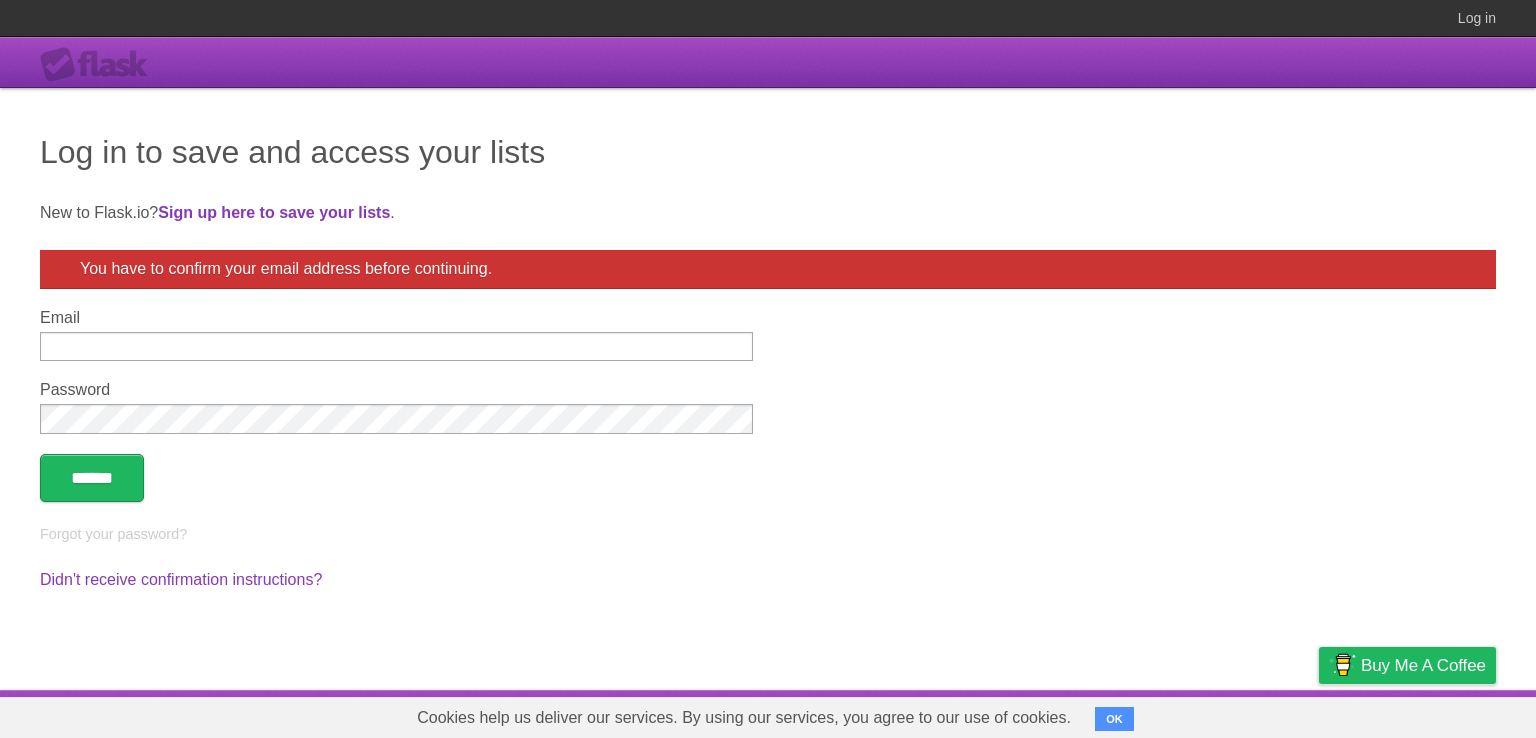 scroll, scrollTop: 0, scrollLeft: 0, axis: both 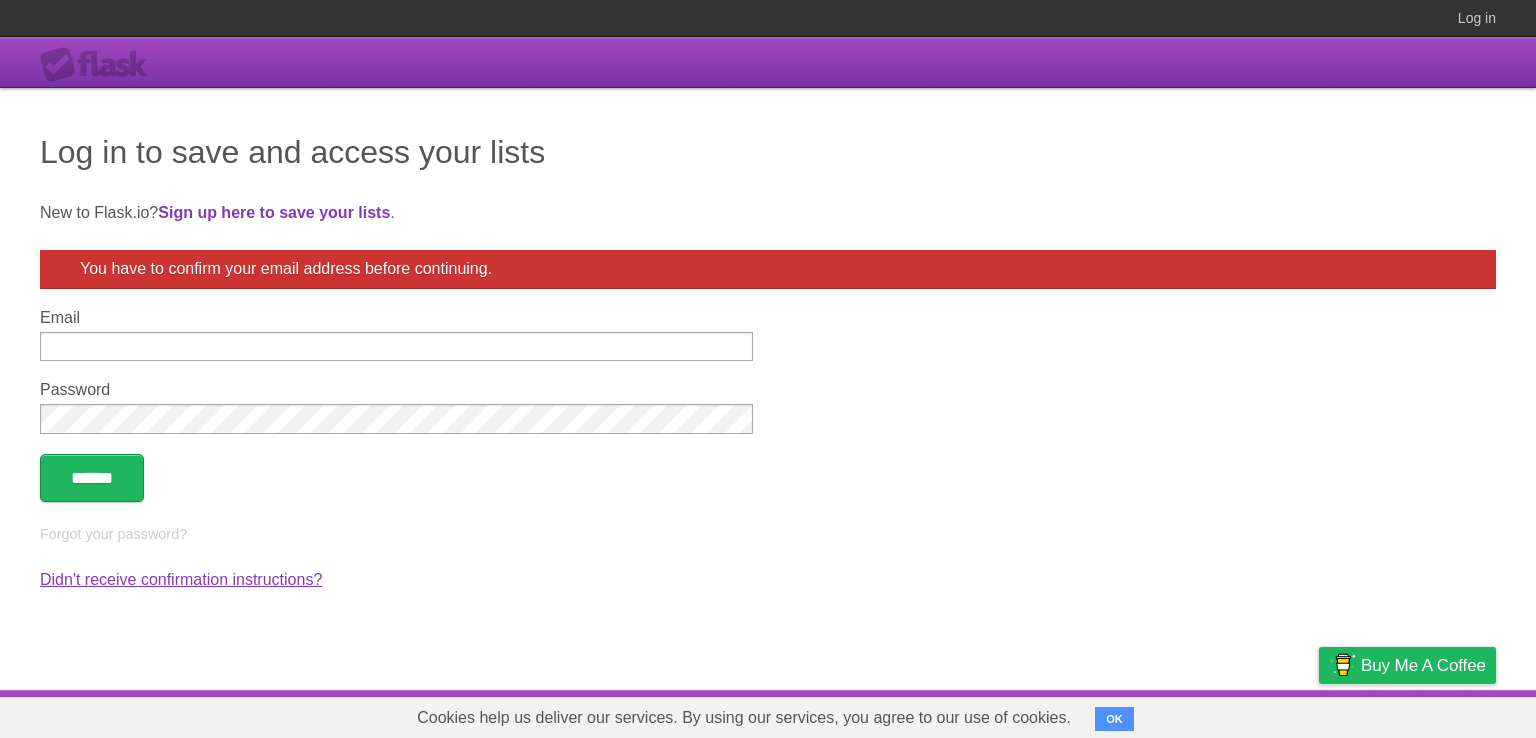 type on "**********" 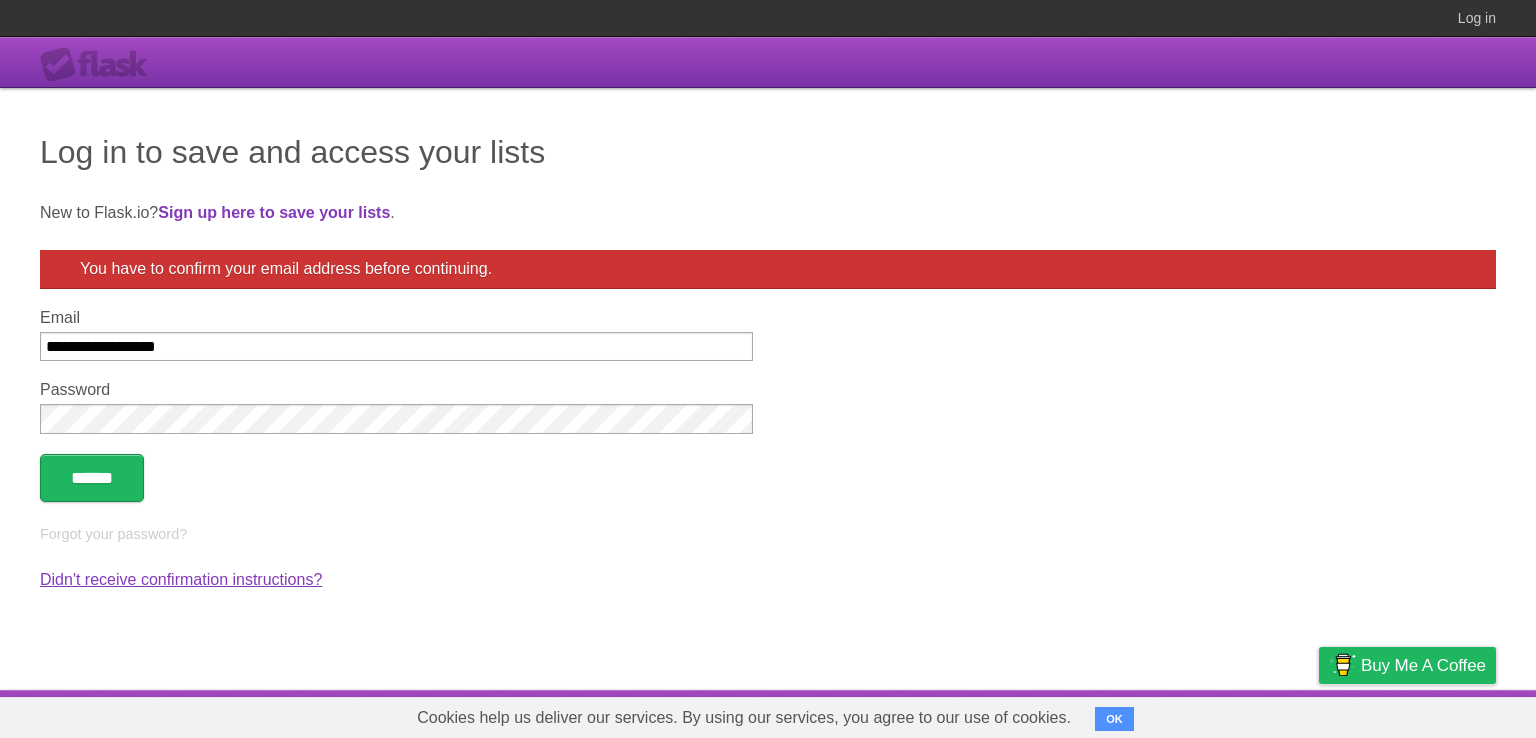 click on "Didn't receive confirmation instructions?" at bounding box center [181, 579] 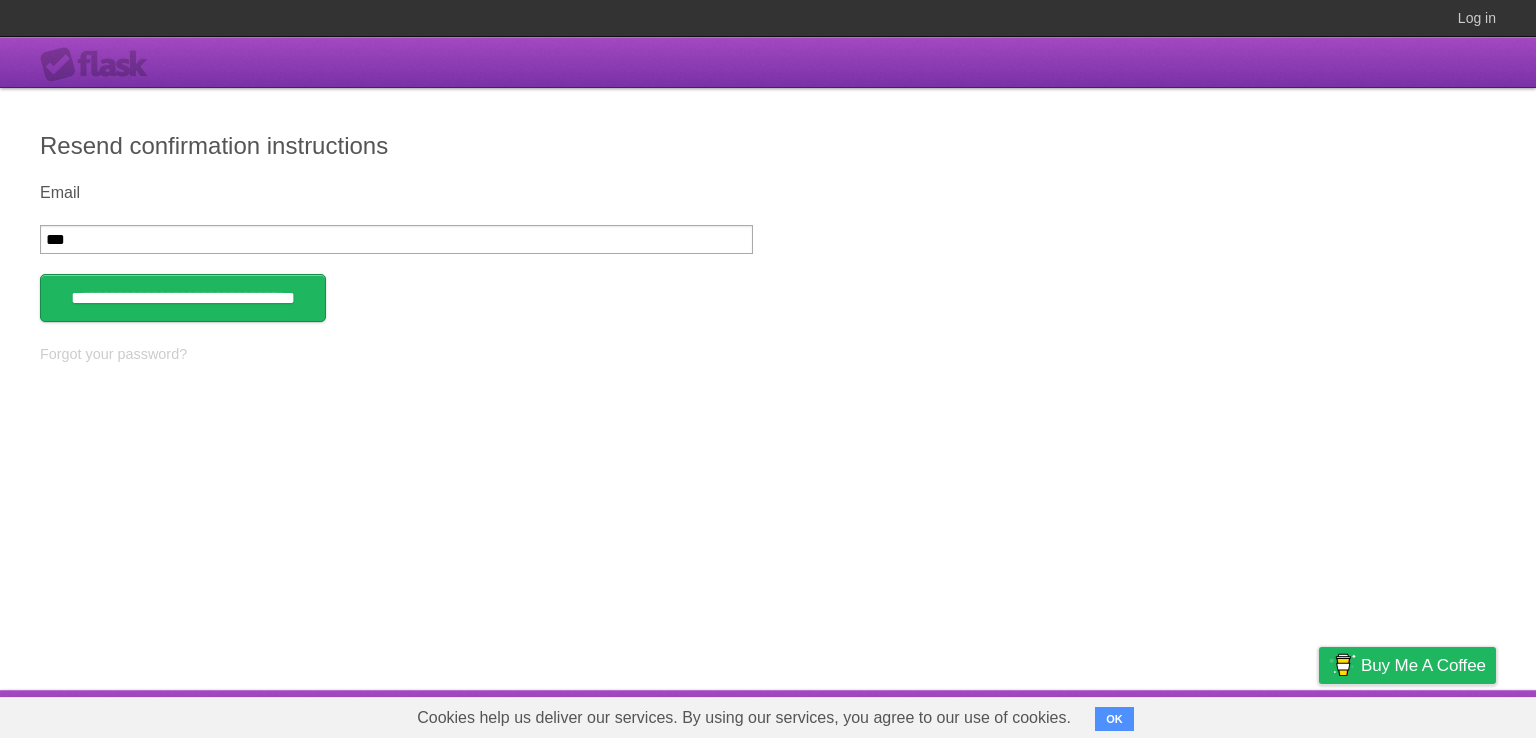 type on "**********" 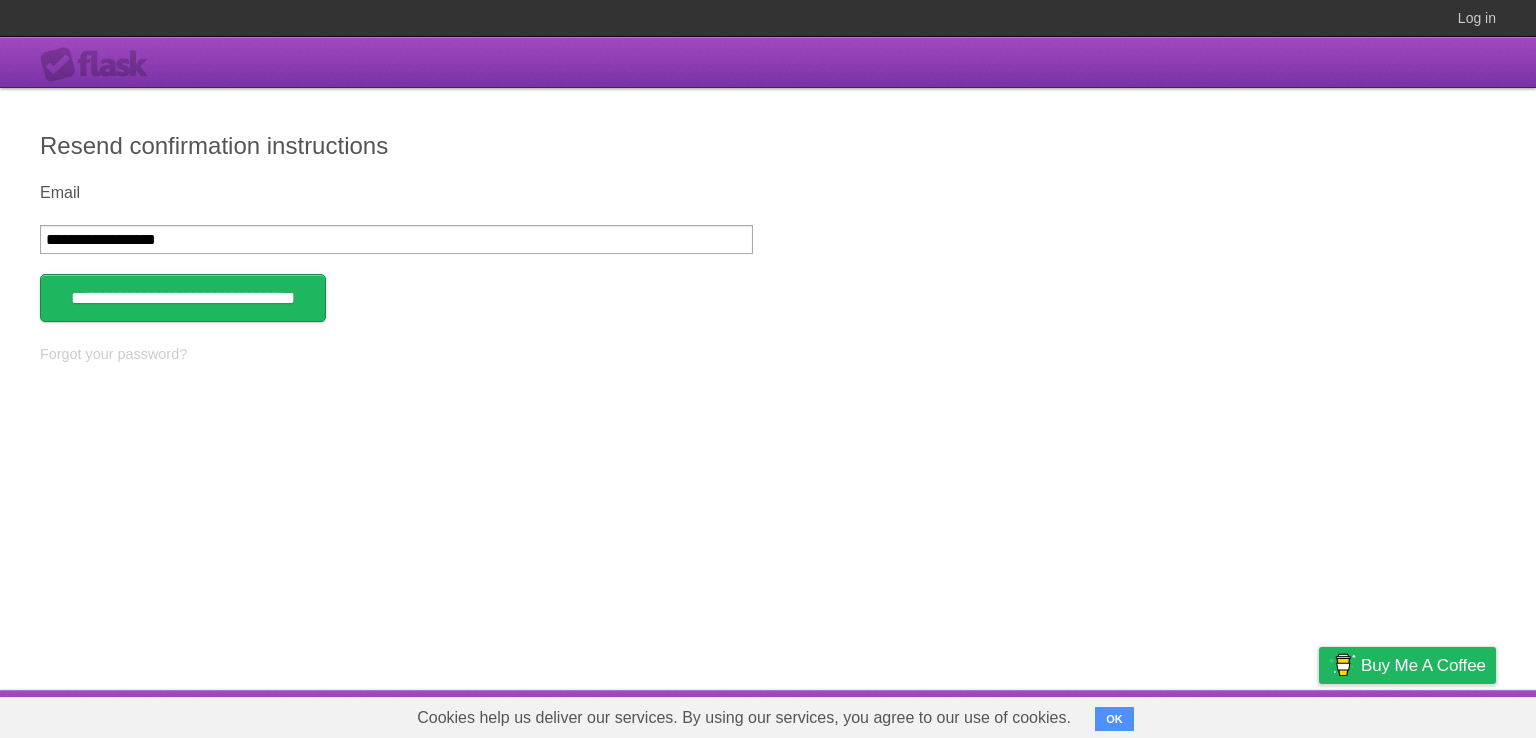 click on "Forgot your password?" at bounding box center [768, 354] 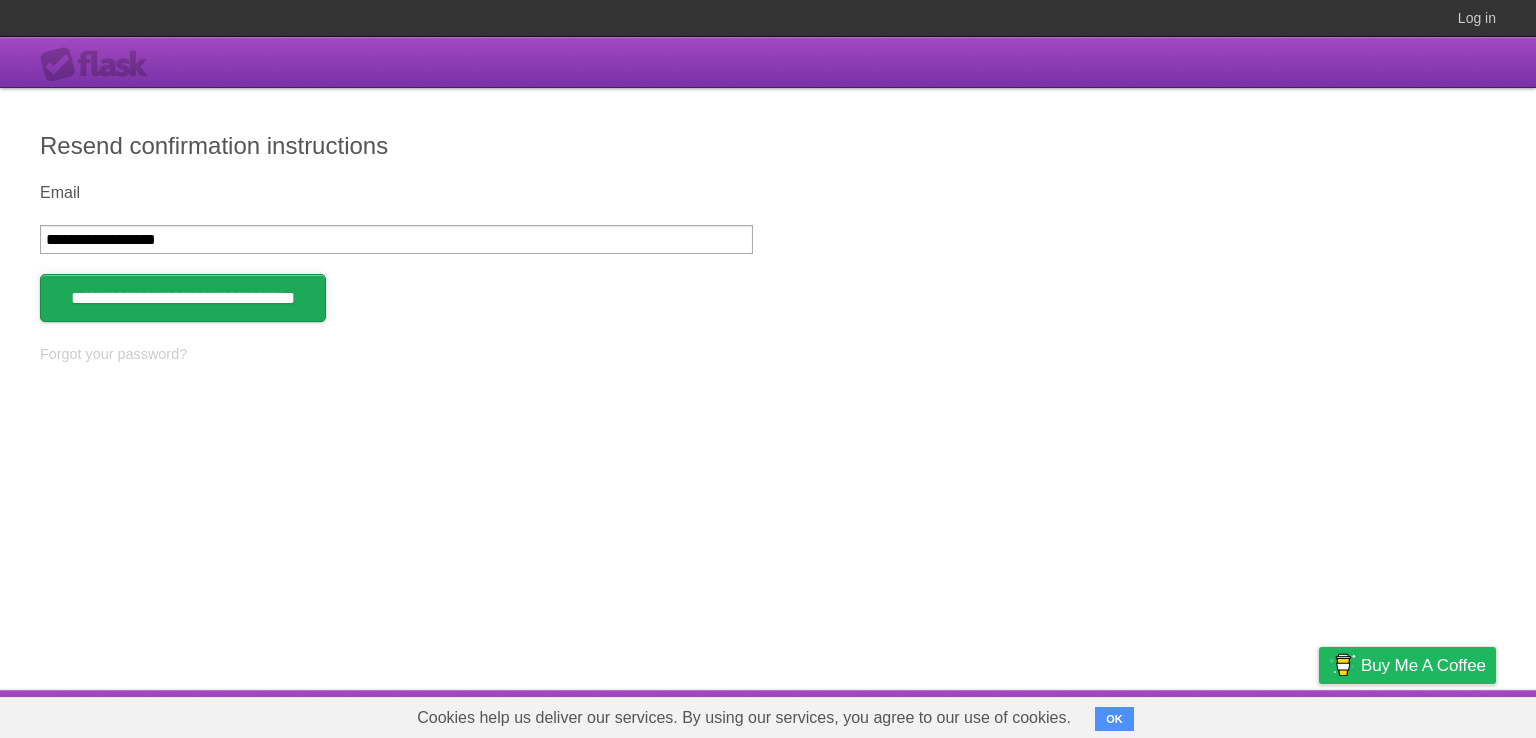 click on "**********" at bounding box center (183, 298) 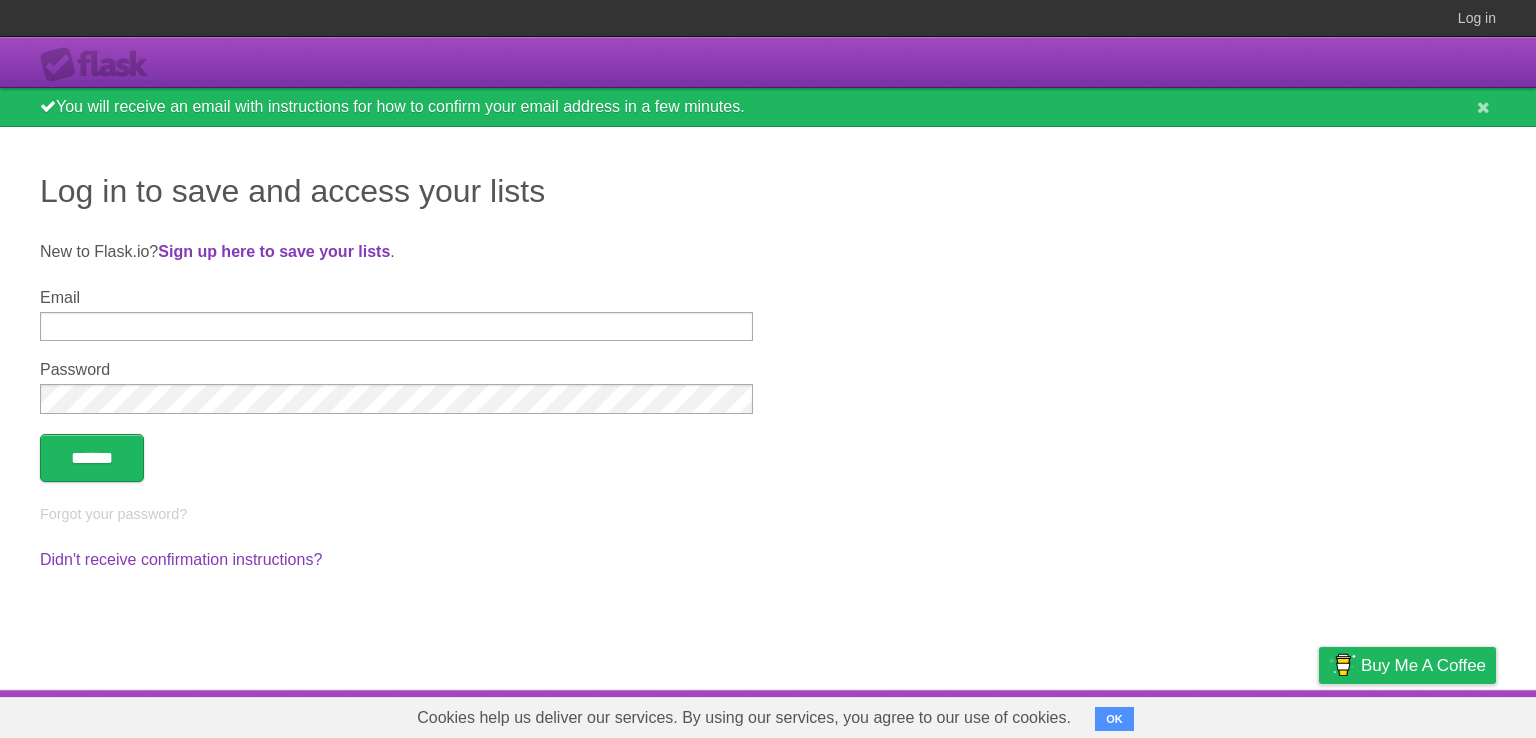 scroll, scrollTop: 0, scrollLeft: 0, axis: both 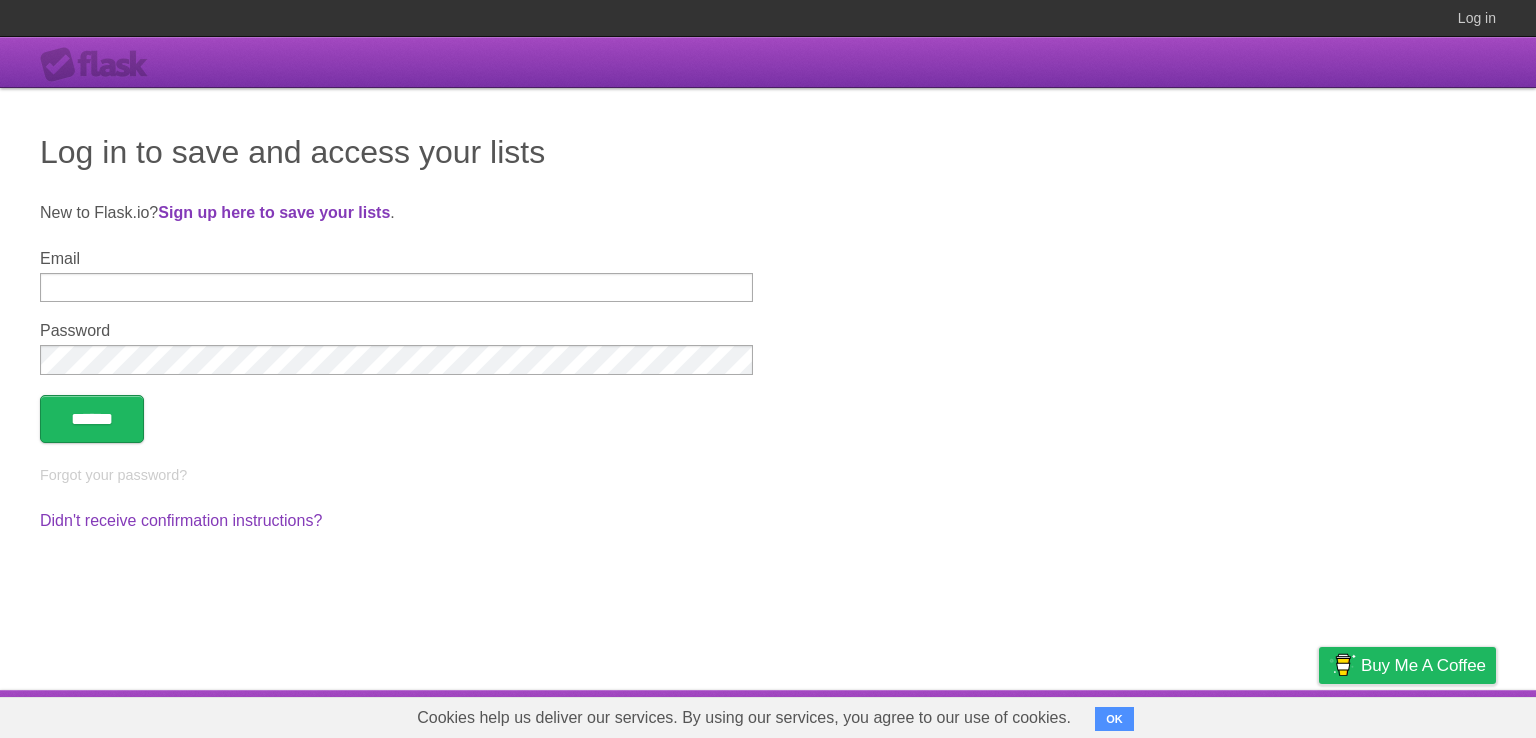 type on "**********" 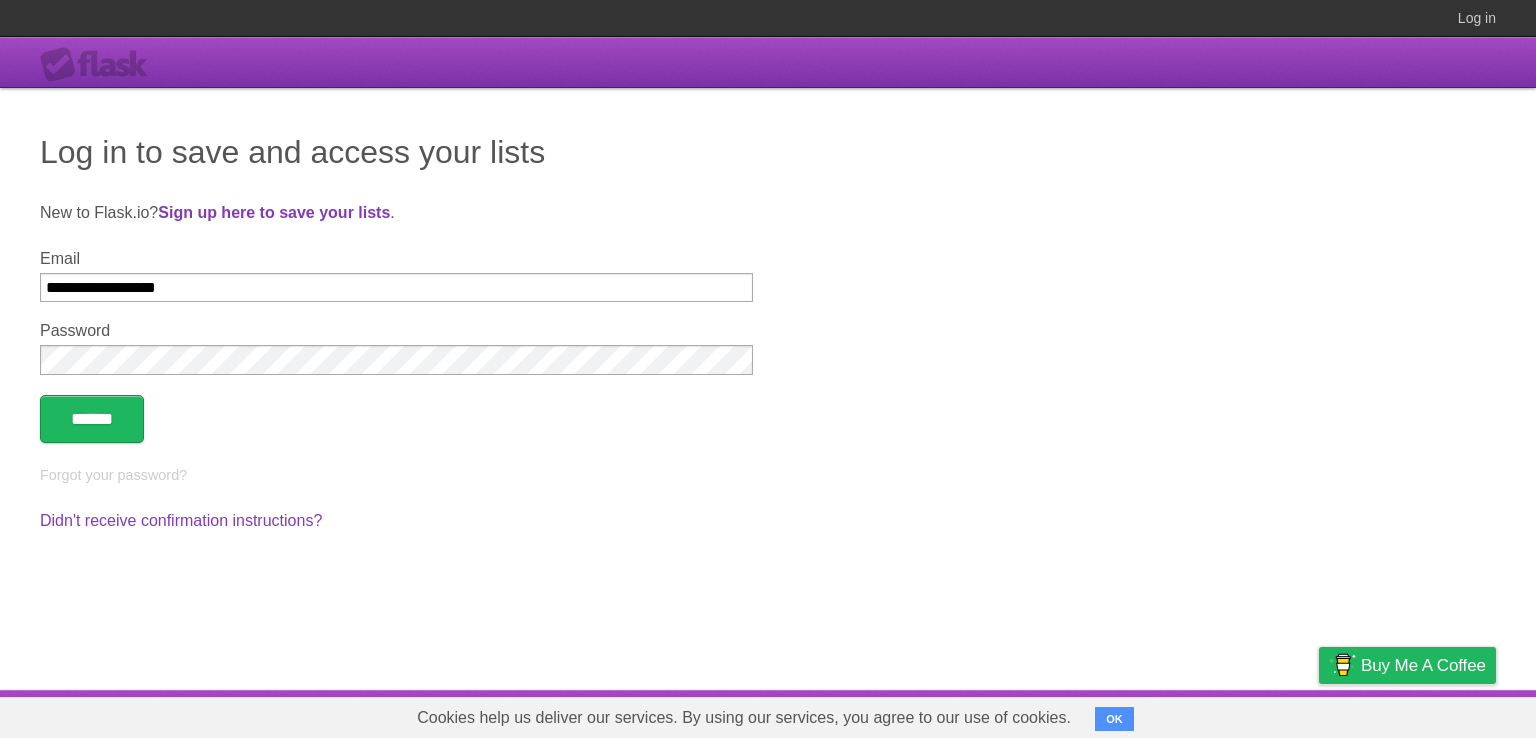 click on "******" at bounding box center (768, 419) 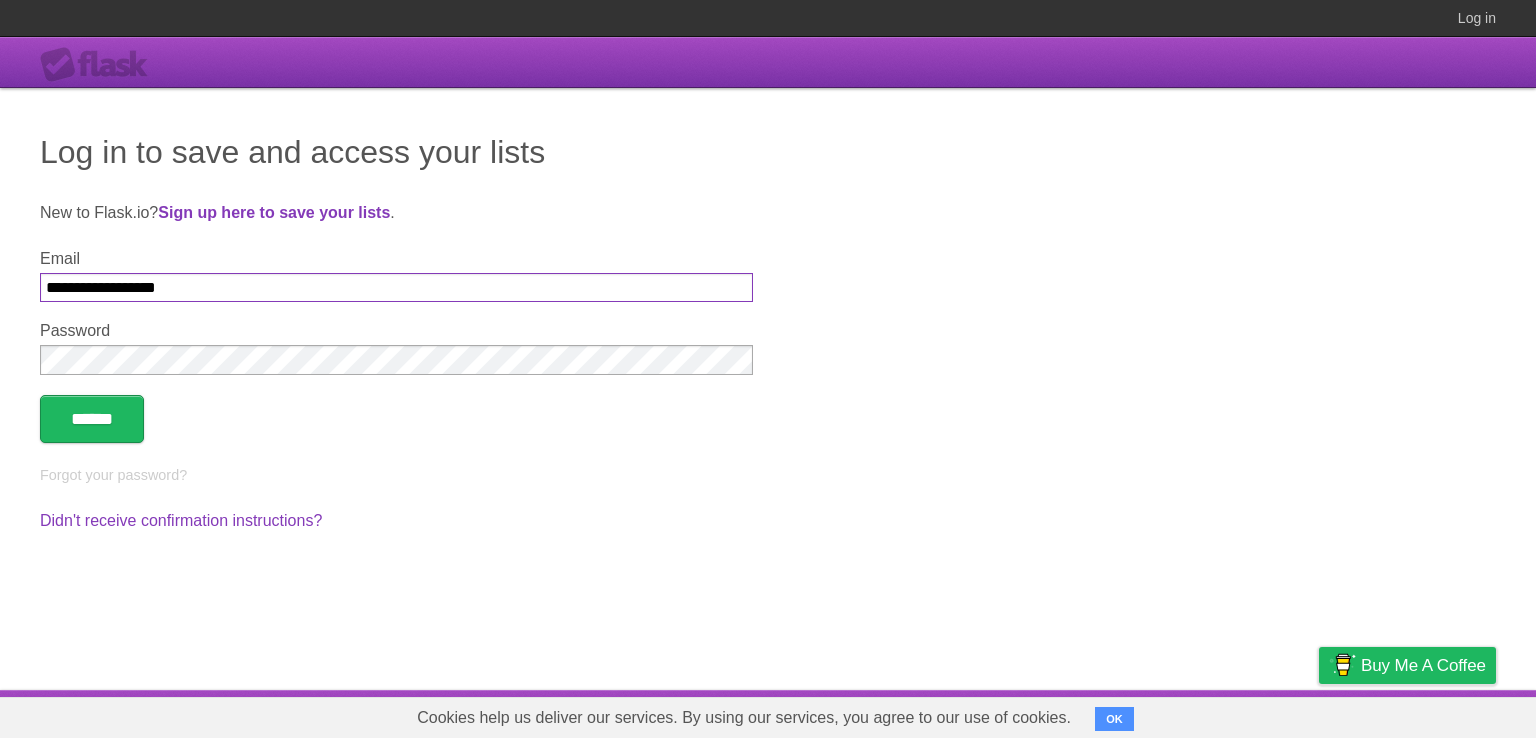 click on "**********" at bounding box center [396, 287] 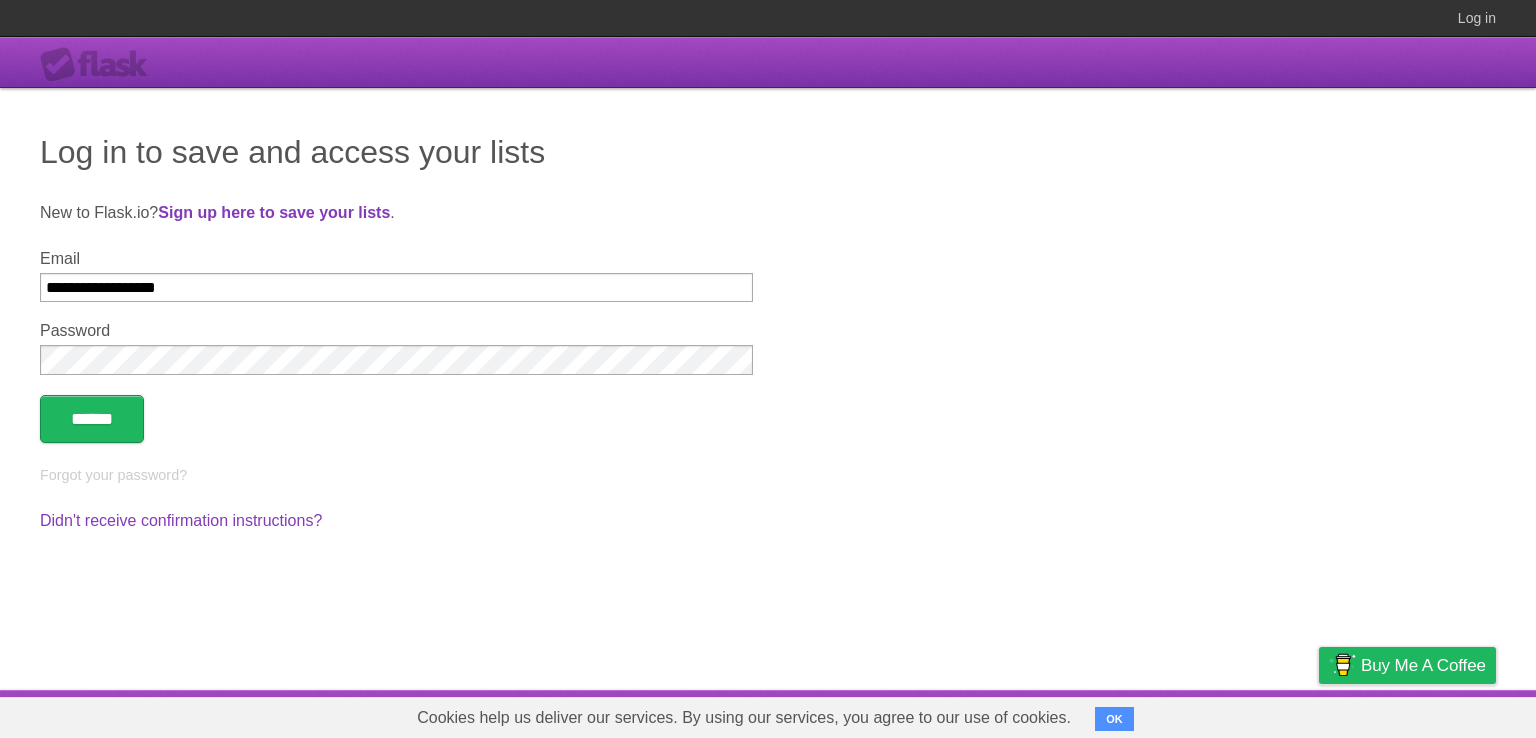 click on "**********" at bounding box center (768, 389) 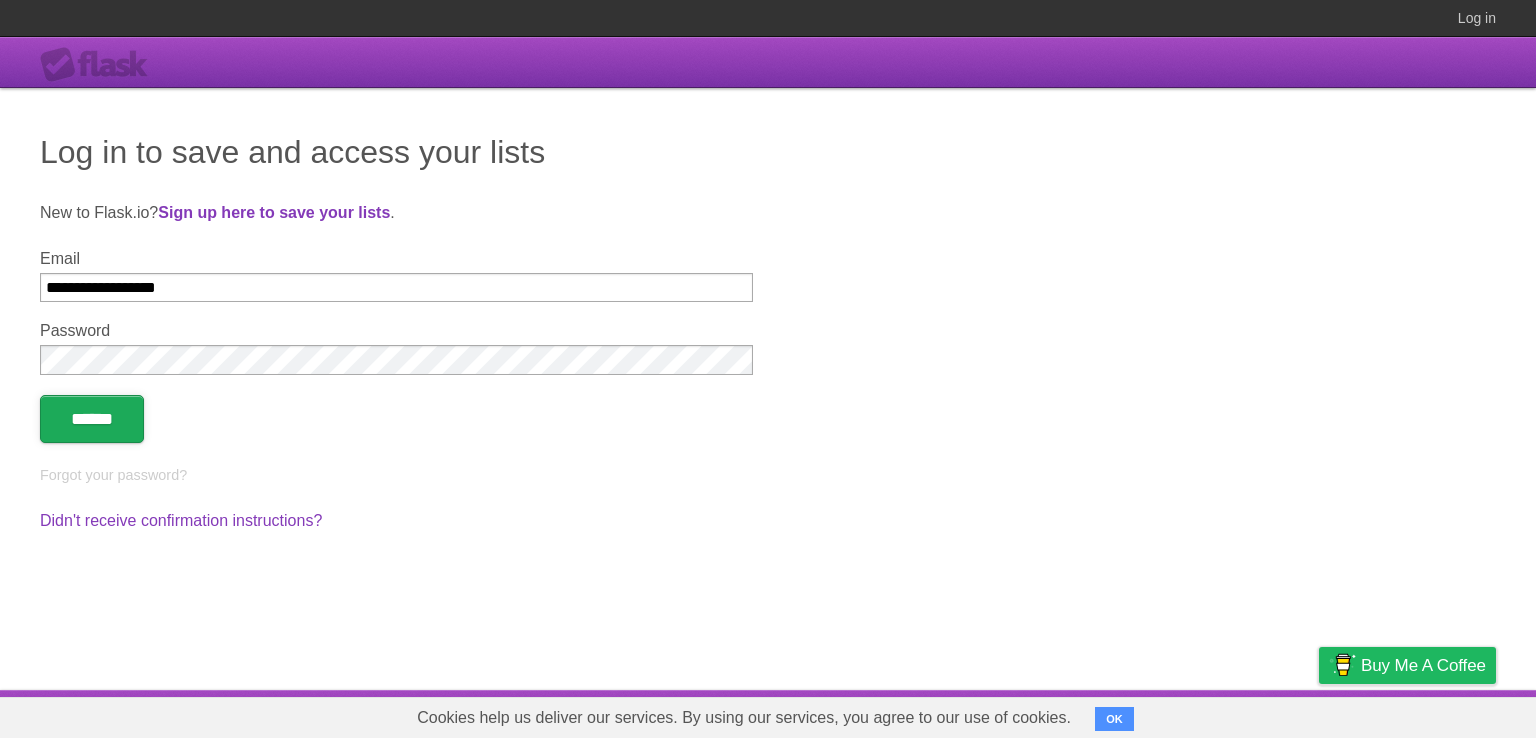 click on "******" at bounding box center [92, 419] 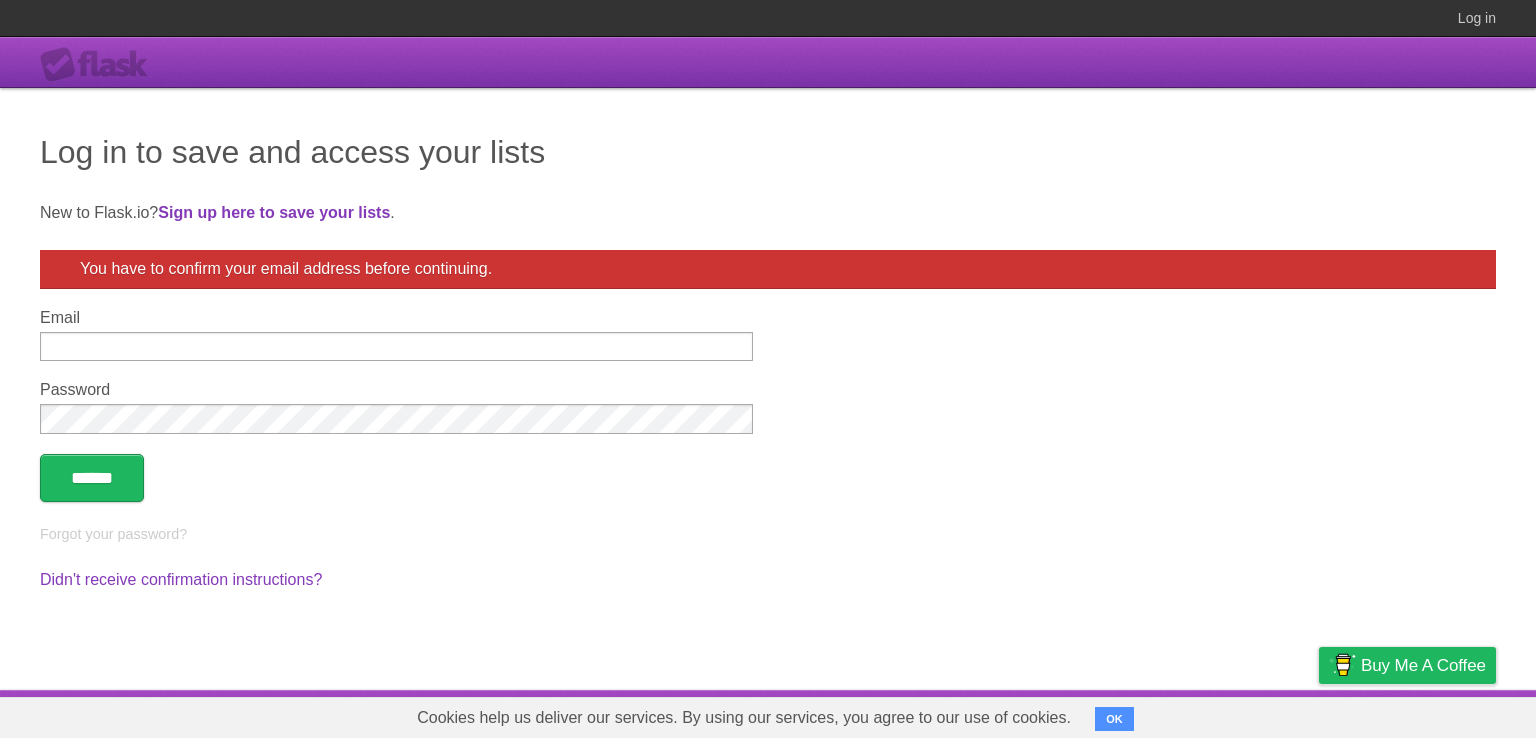 scroll, scrollTop: 0, scrollLeft: 0, axis: both 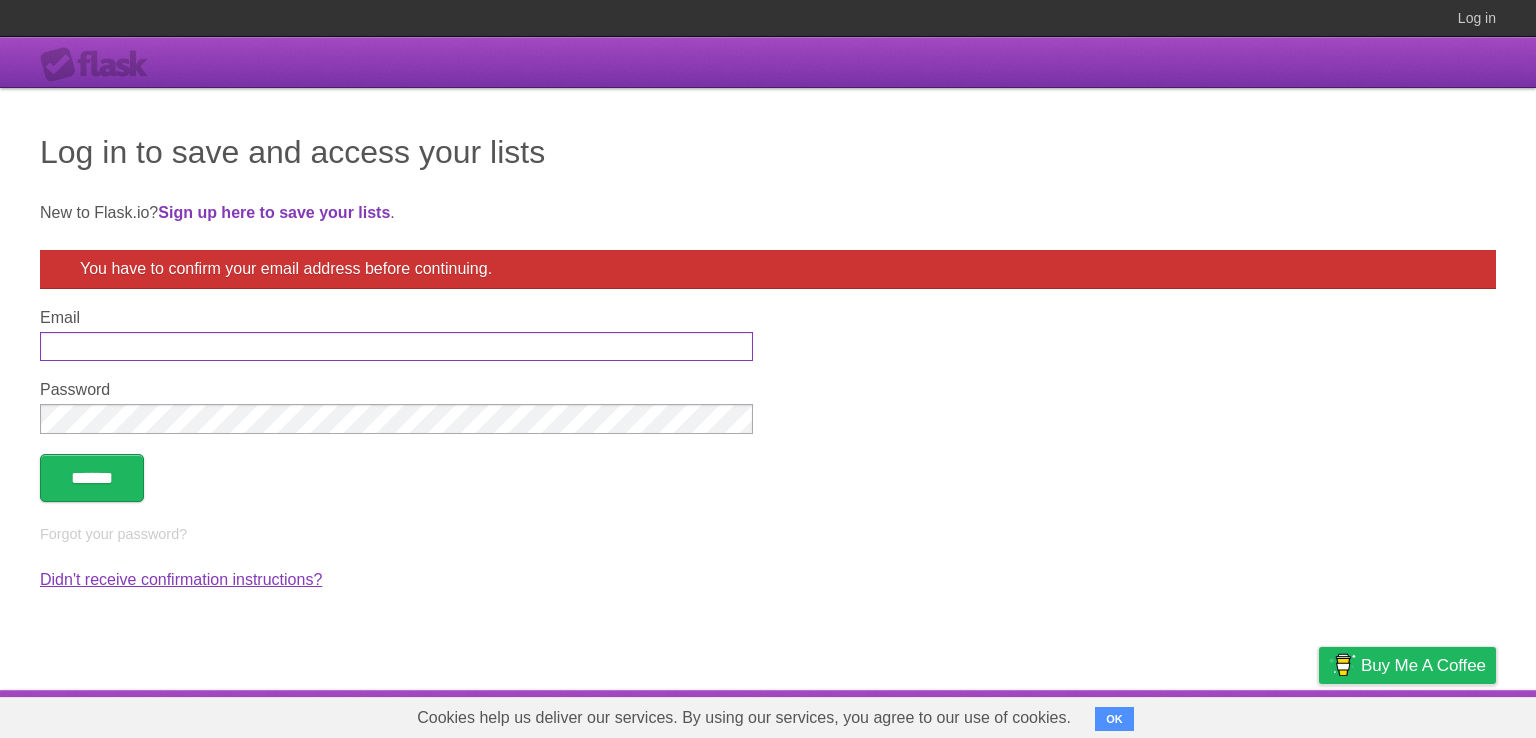type on "**********" 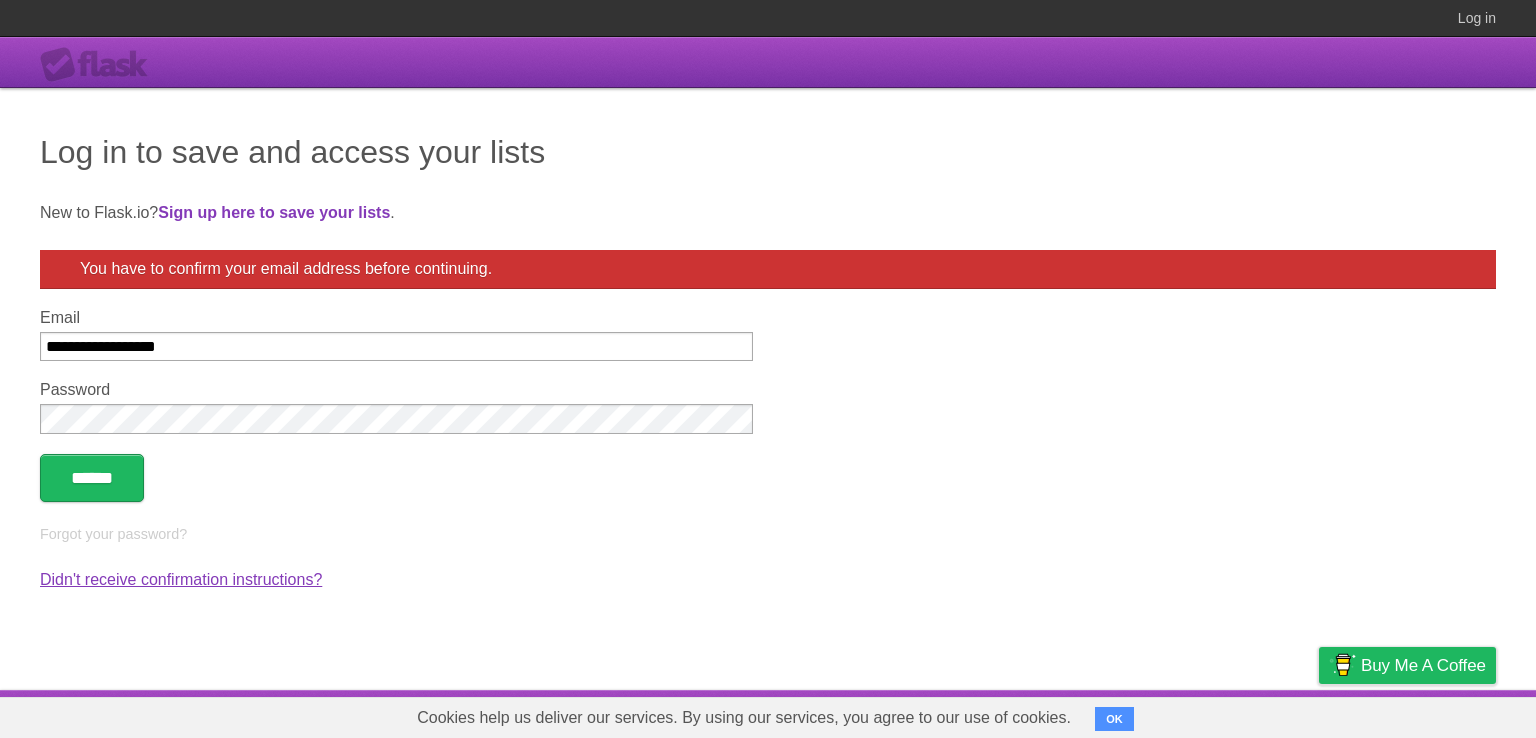 click on "Didn't receive confirmation instructions?" at bounding box center [181, 579] 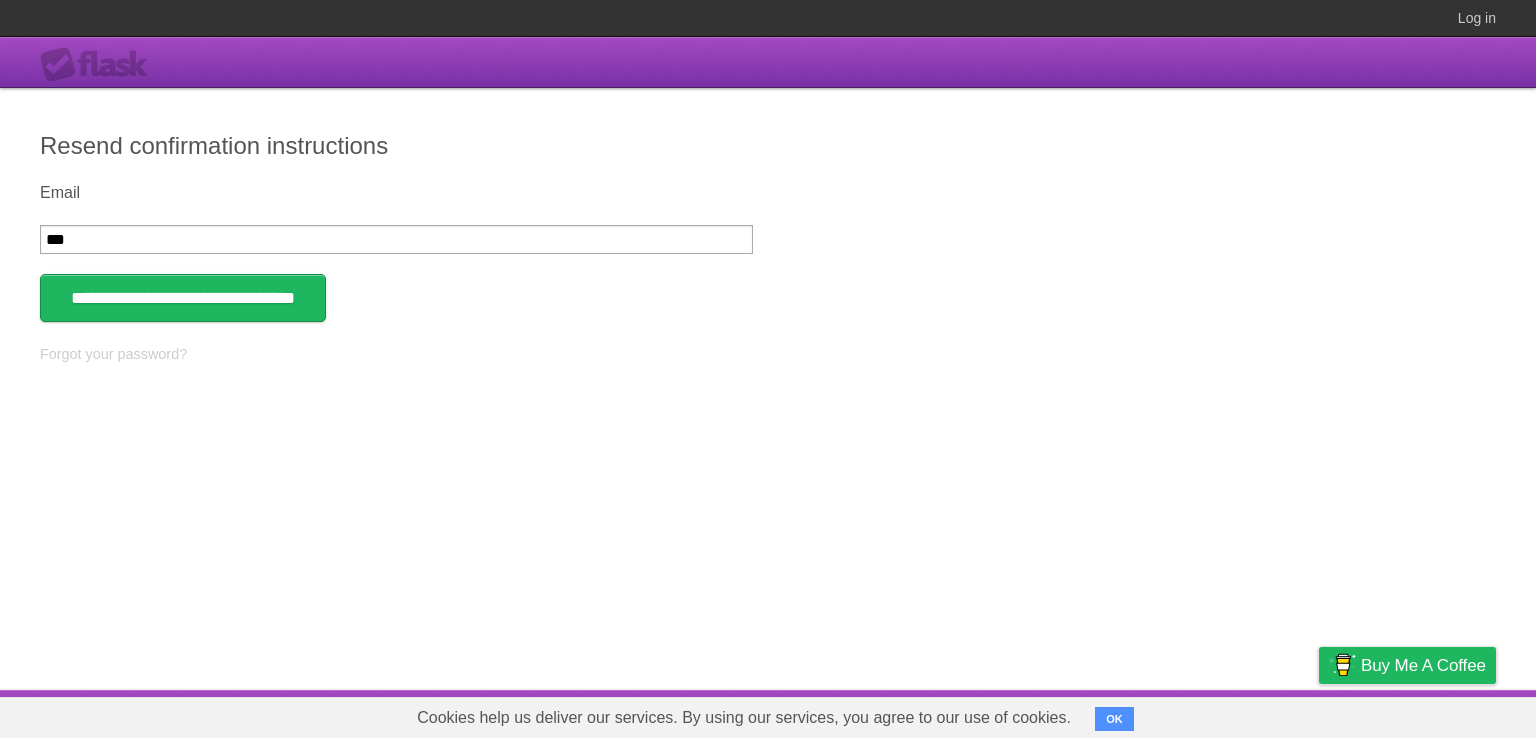 type on "**********" 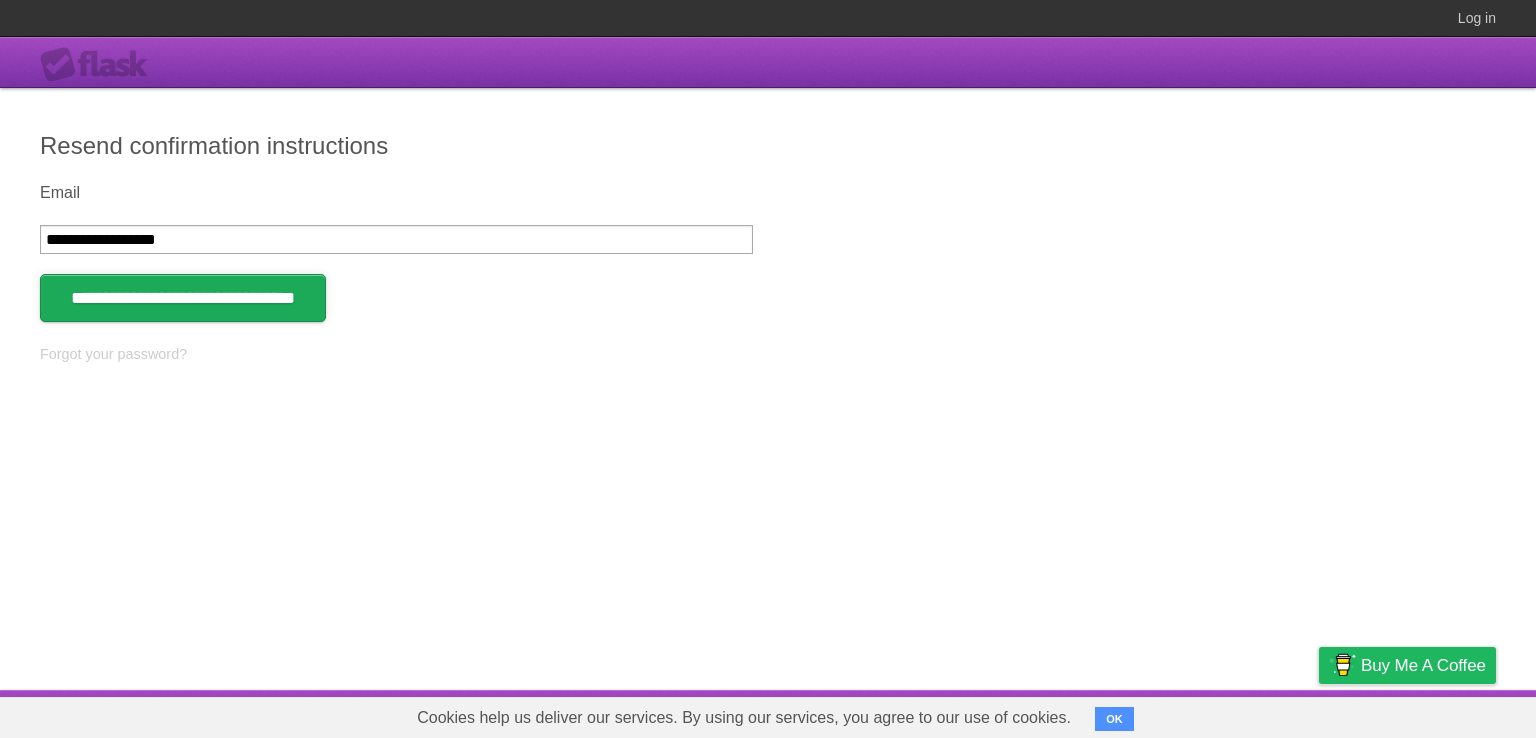 click on "**********" at bounding box center (183, 298) 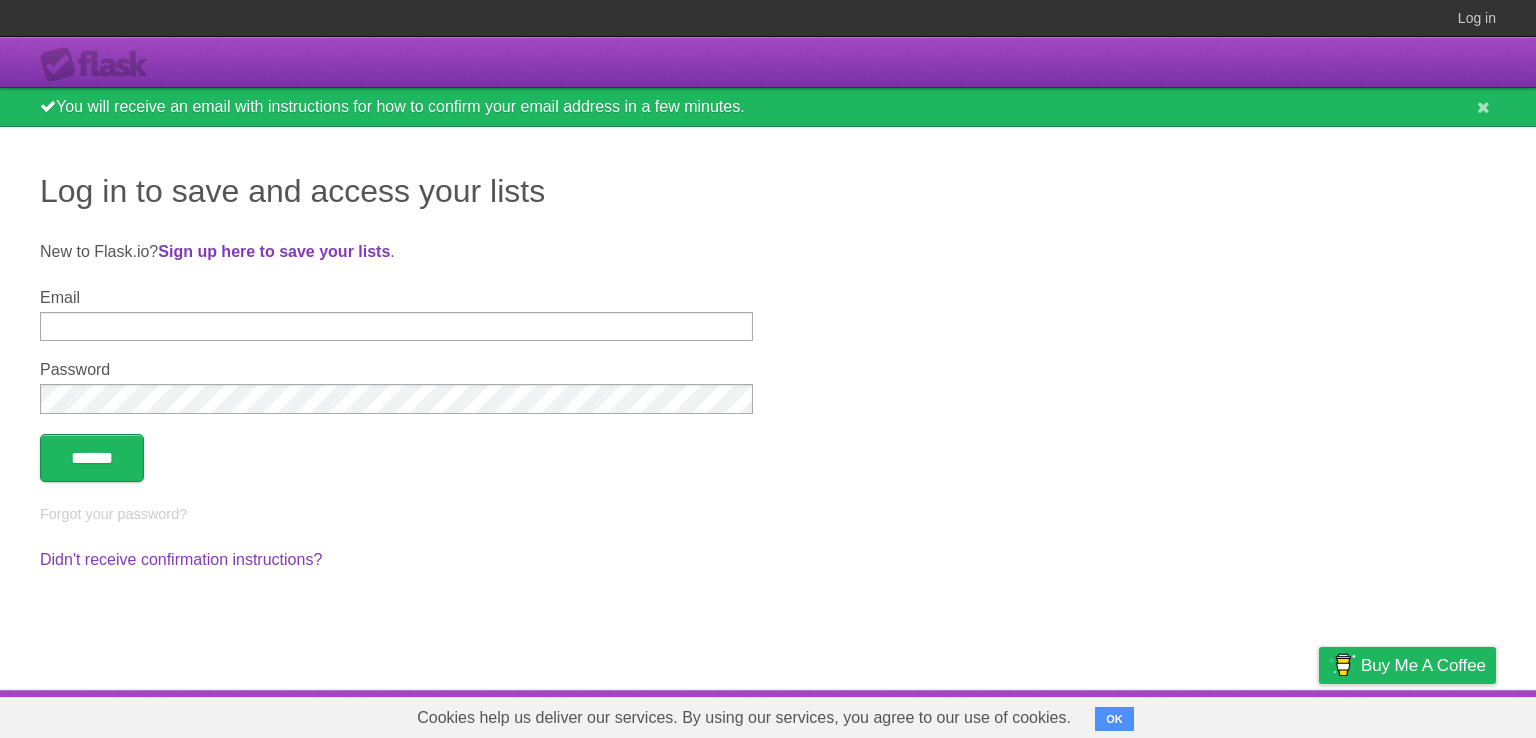 scroll, scrollTop: 0, scrollLeft: 0, axis: both 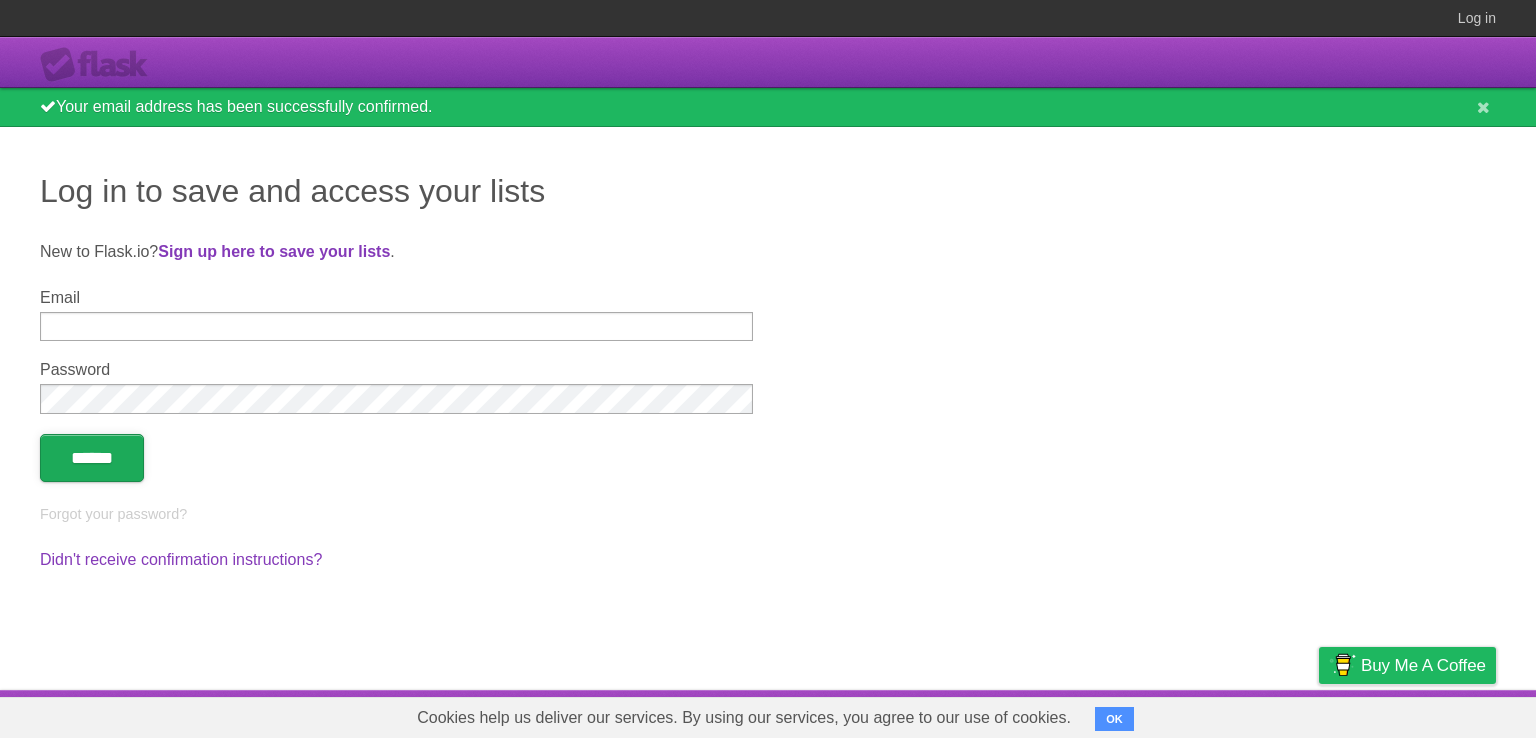type on "**********" 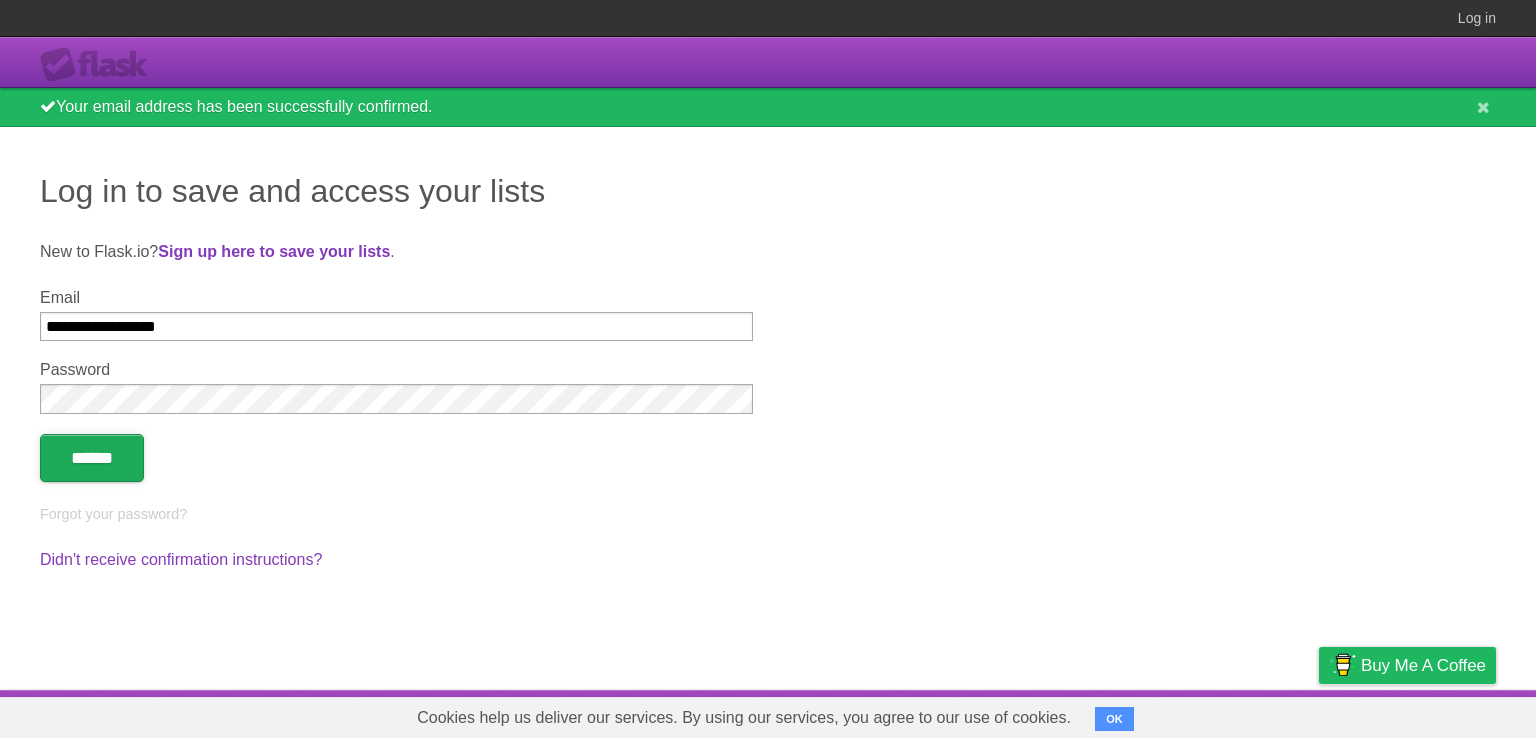 click on "******" at bounding box center (92, 458) 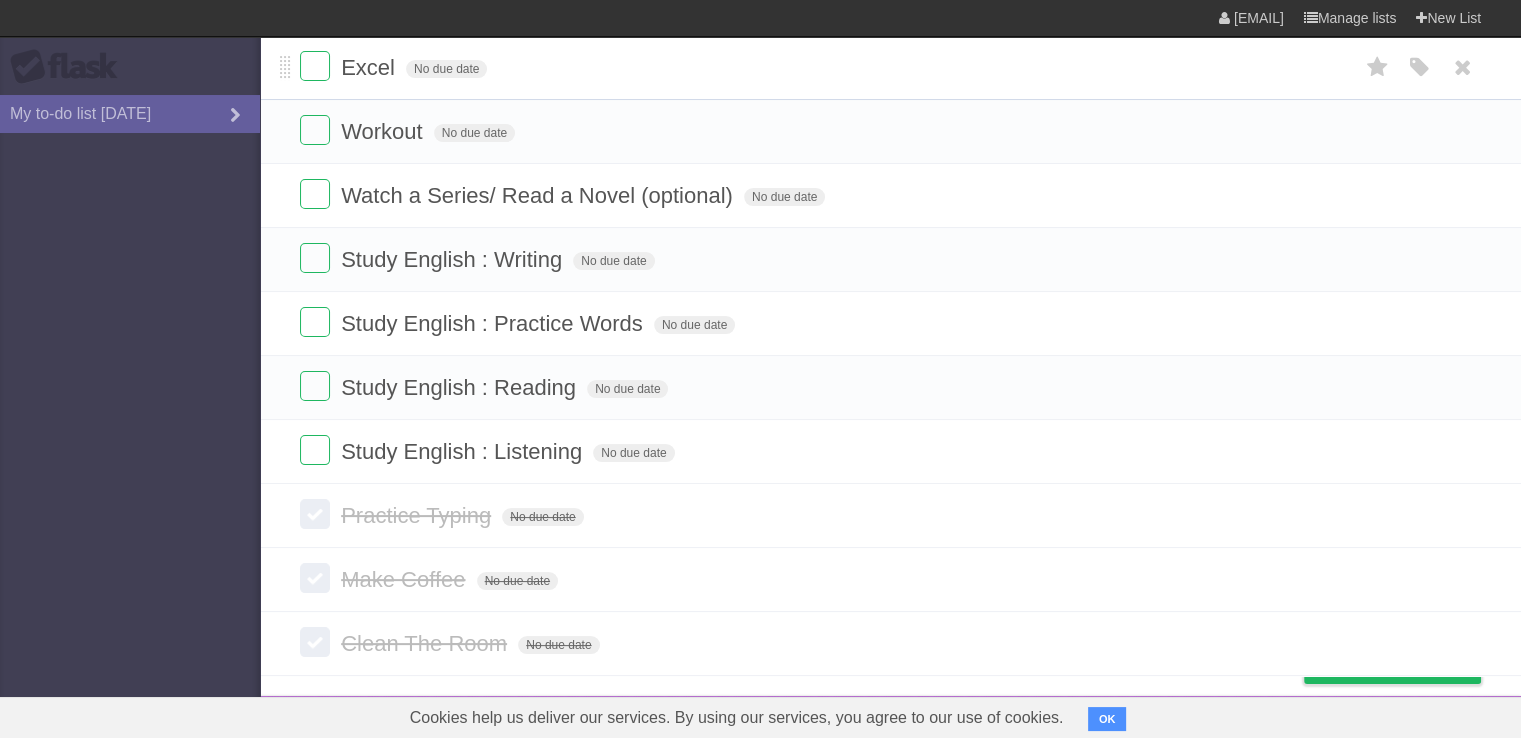 scroll, scrollTop: 237, scrollLeft: 0, axis: vertical 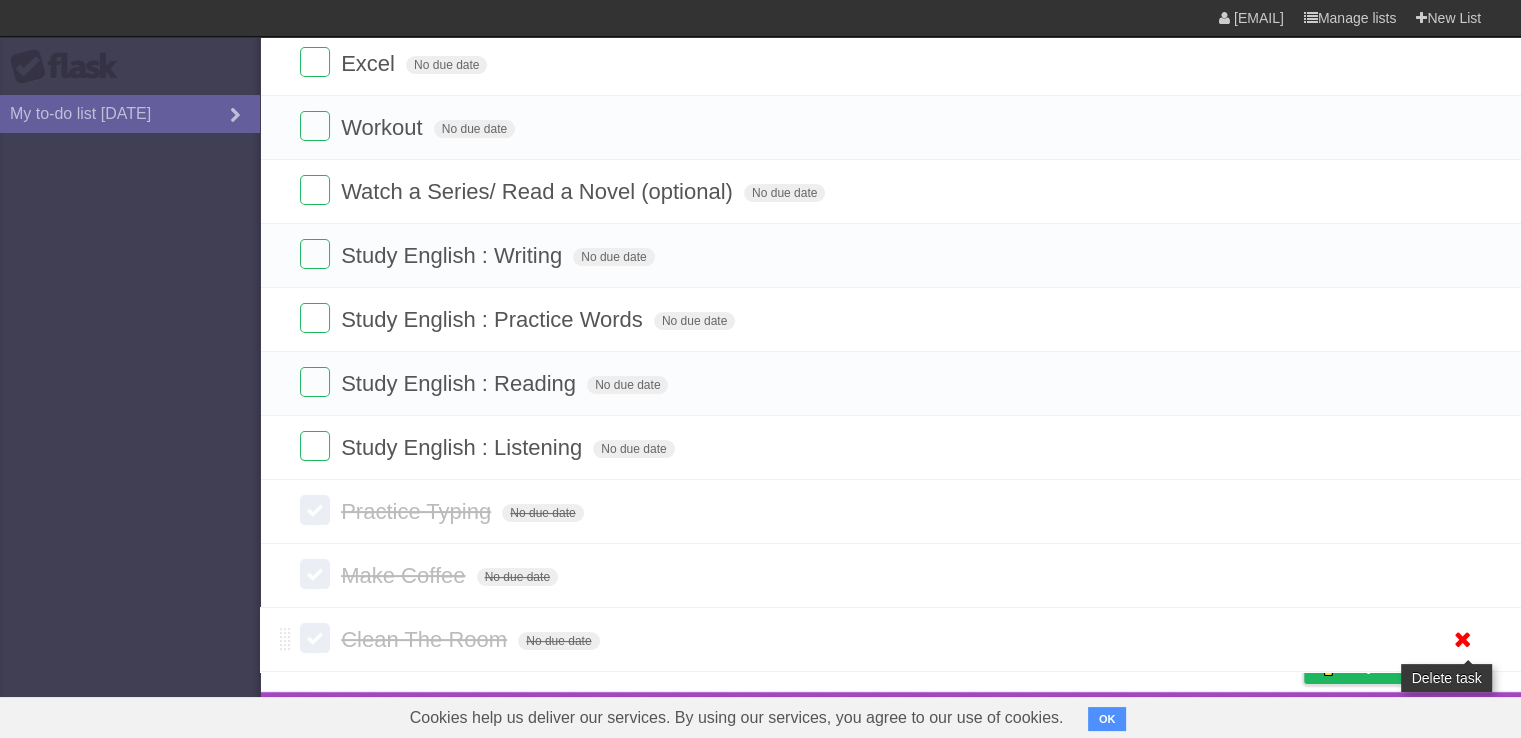 click at bounding box center [1463, 639] 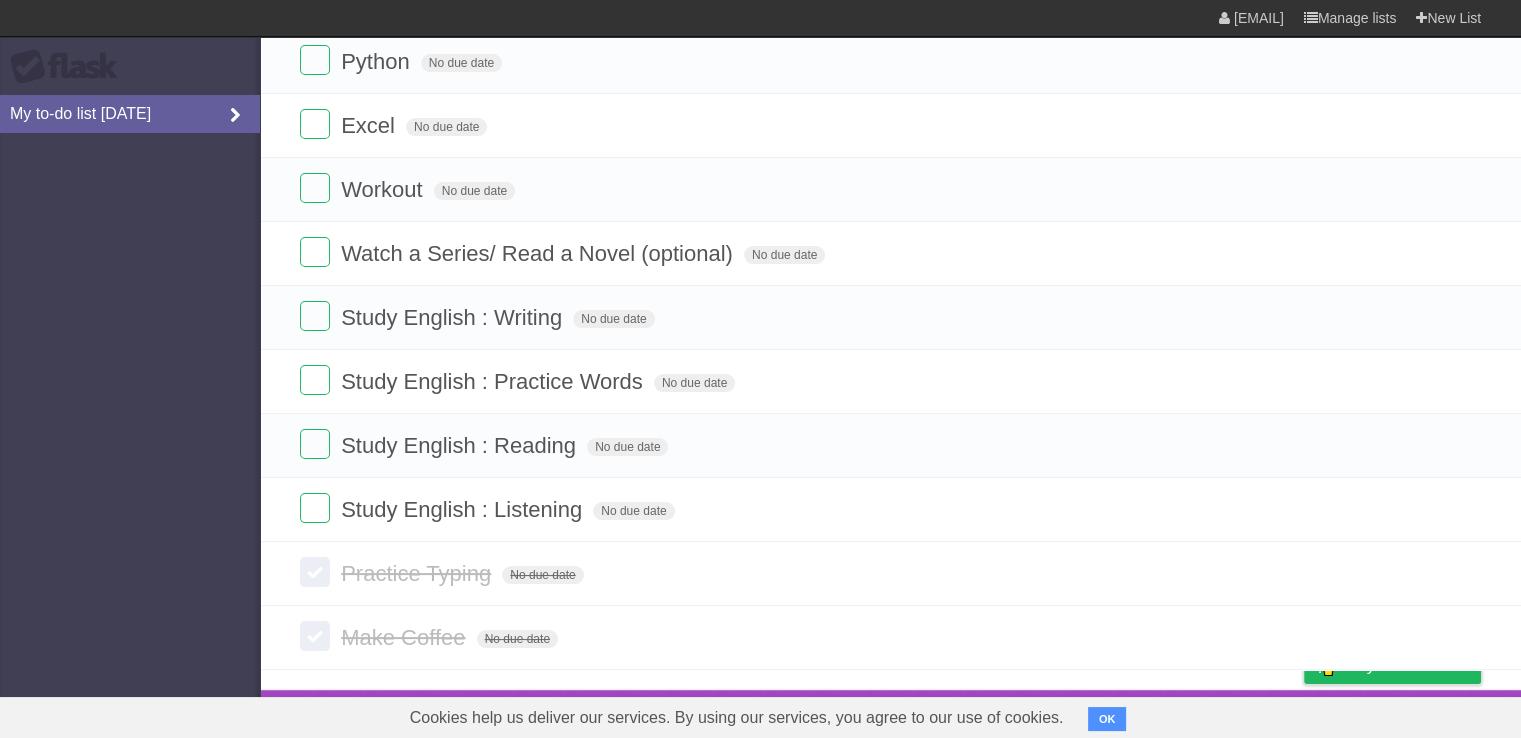 scroll, scrollTop: 173, scrollLeft: 0, axis: vertical 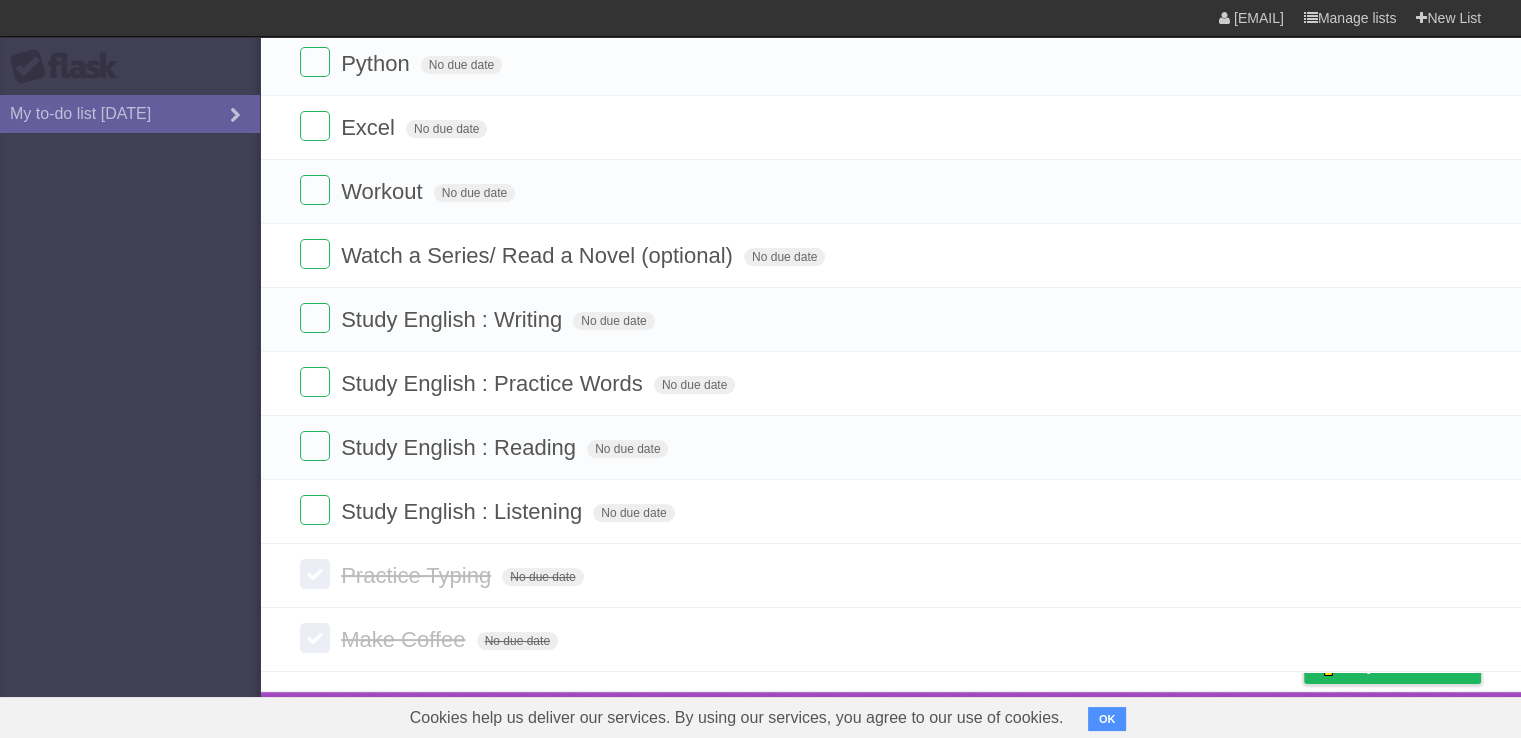 drag, startPoint x: 156, startPoint y: 112, endPoint x: 56, endPoint y: 184, distance: 123.22337 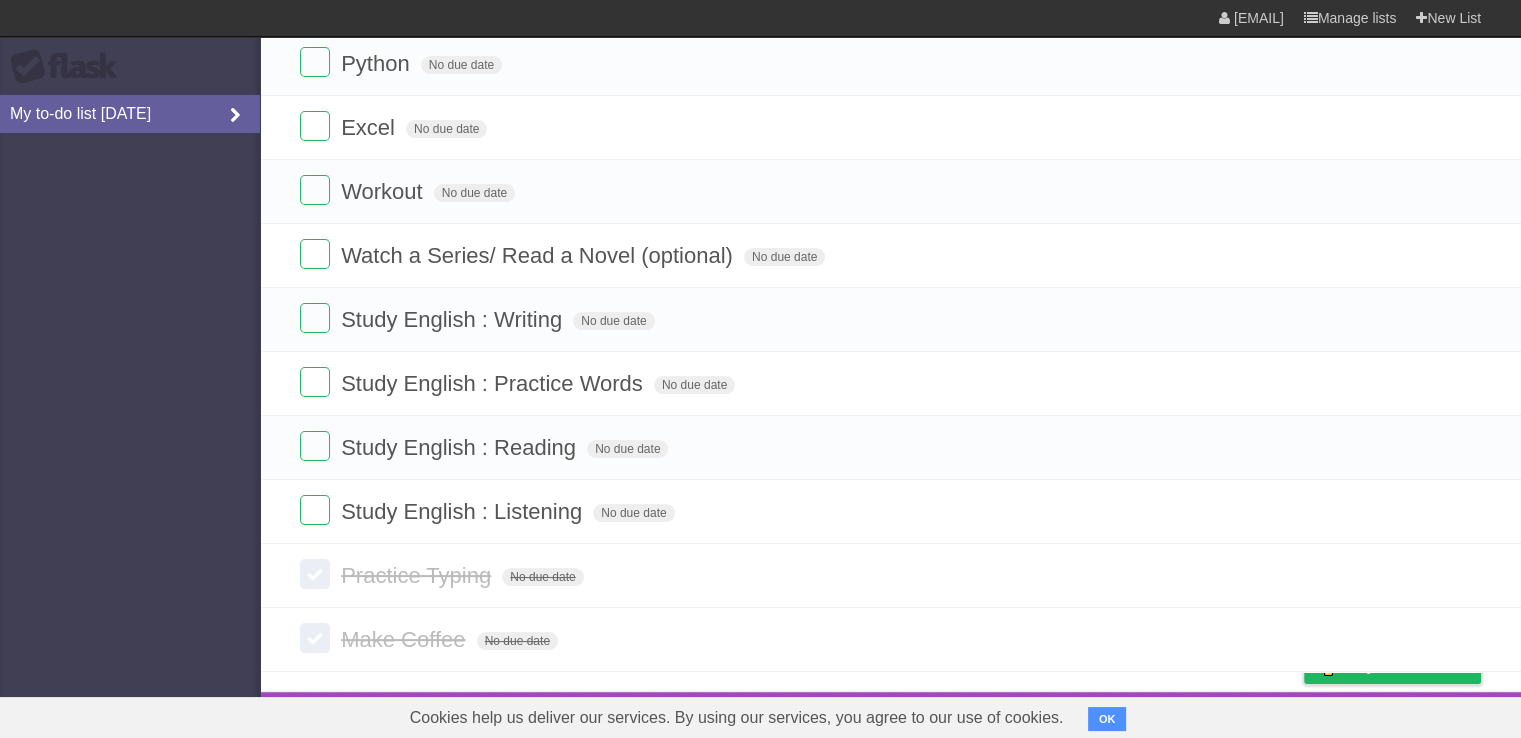 click on "My to-do list 07/10/2025" at bounding box center (130, 114) 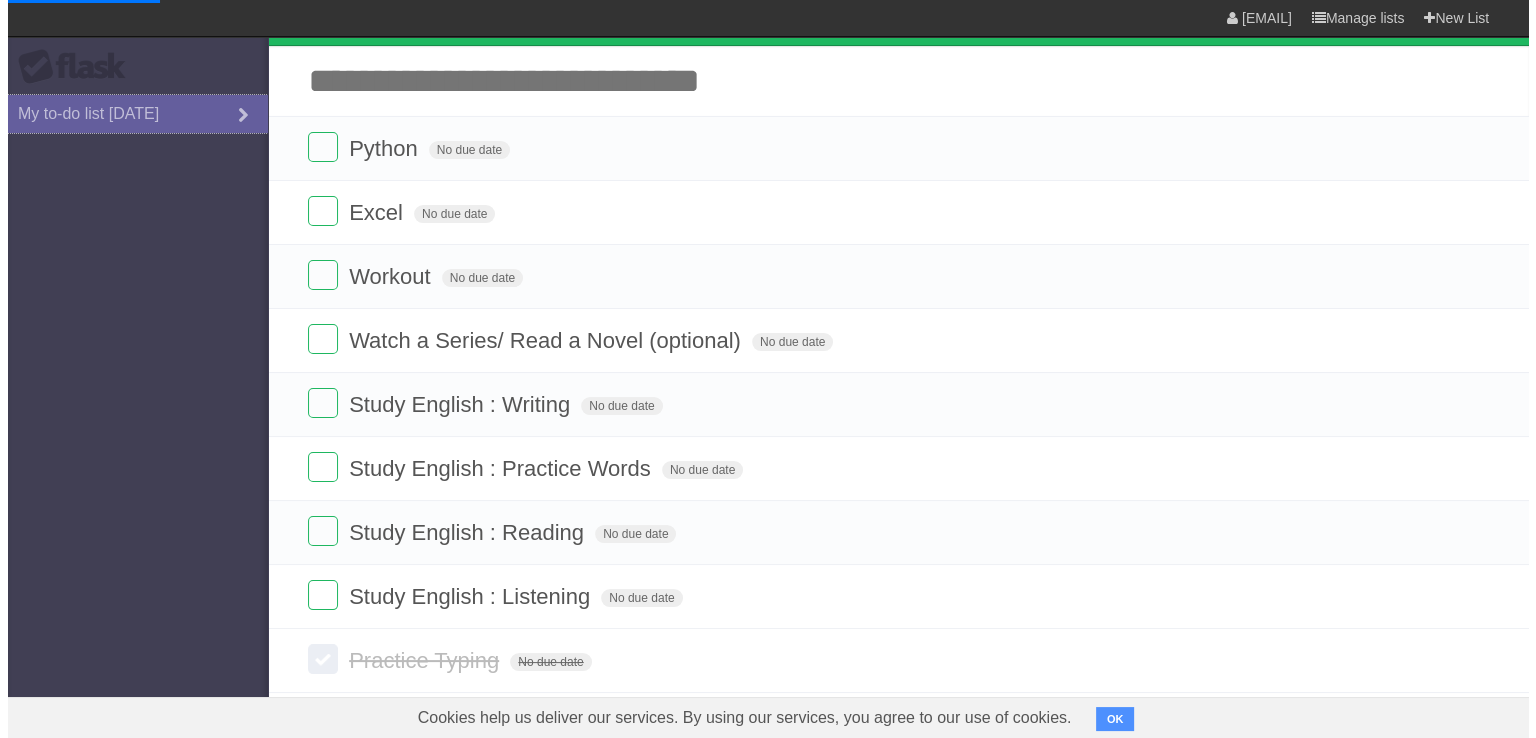 scroll, scrollTop: 0, scrollLeft: 0, axis: both 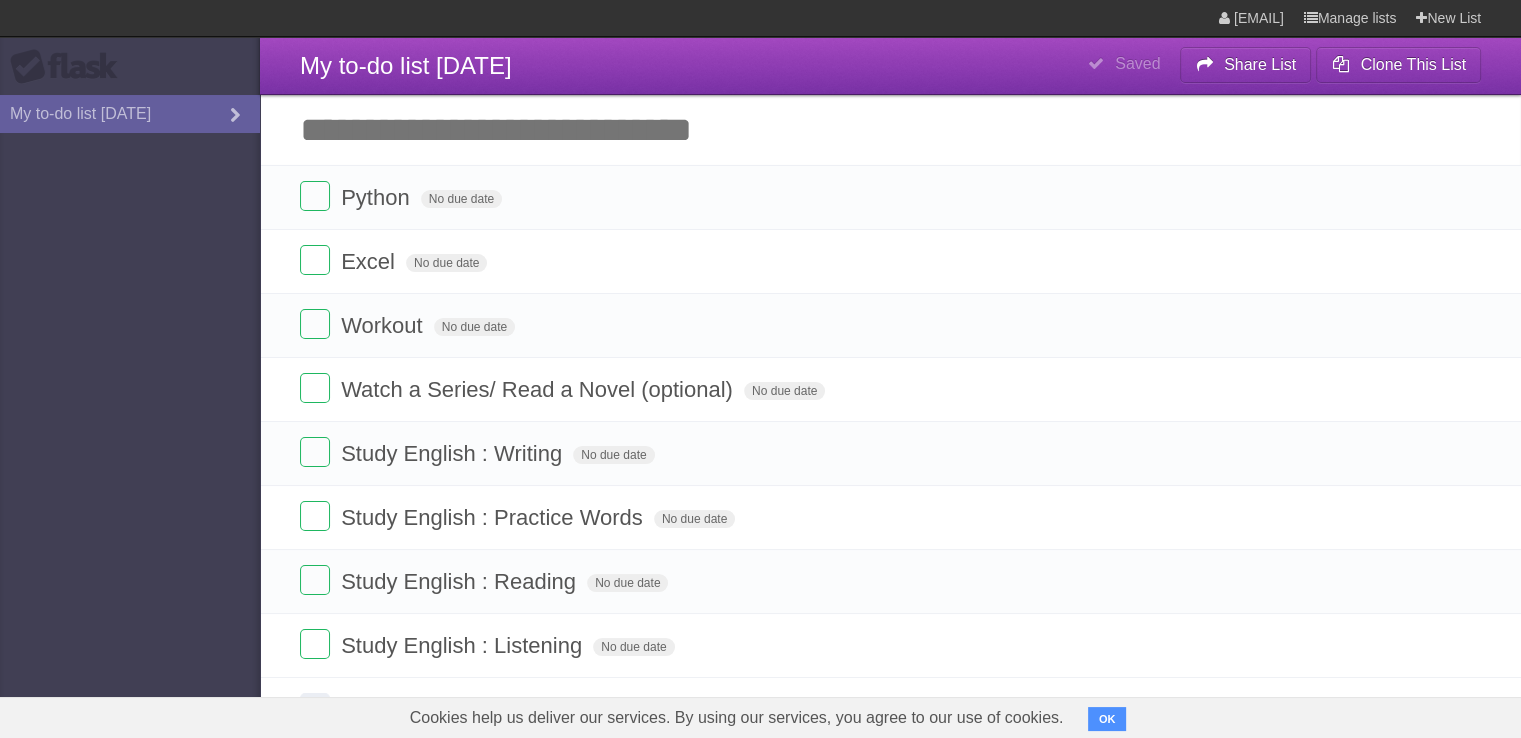 click on "Saved" at bounding box center [1137, 63] 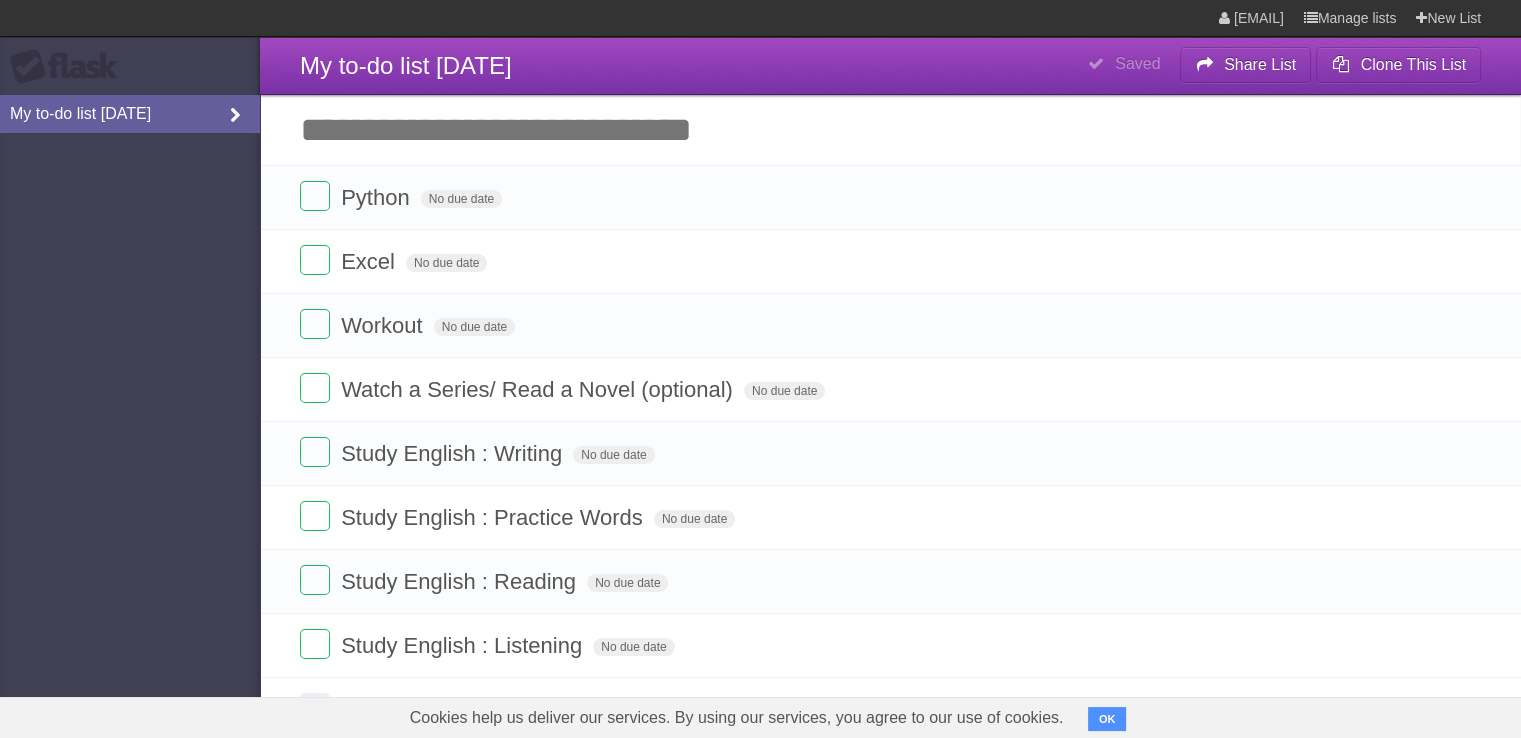 click at bounding box center [235, 116] 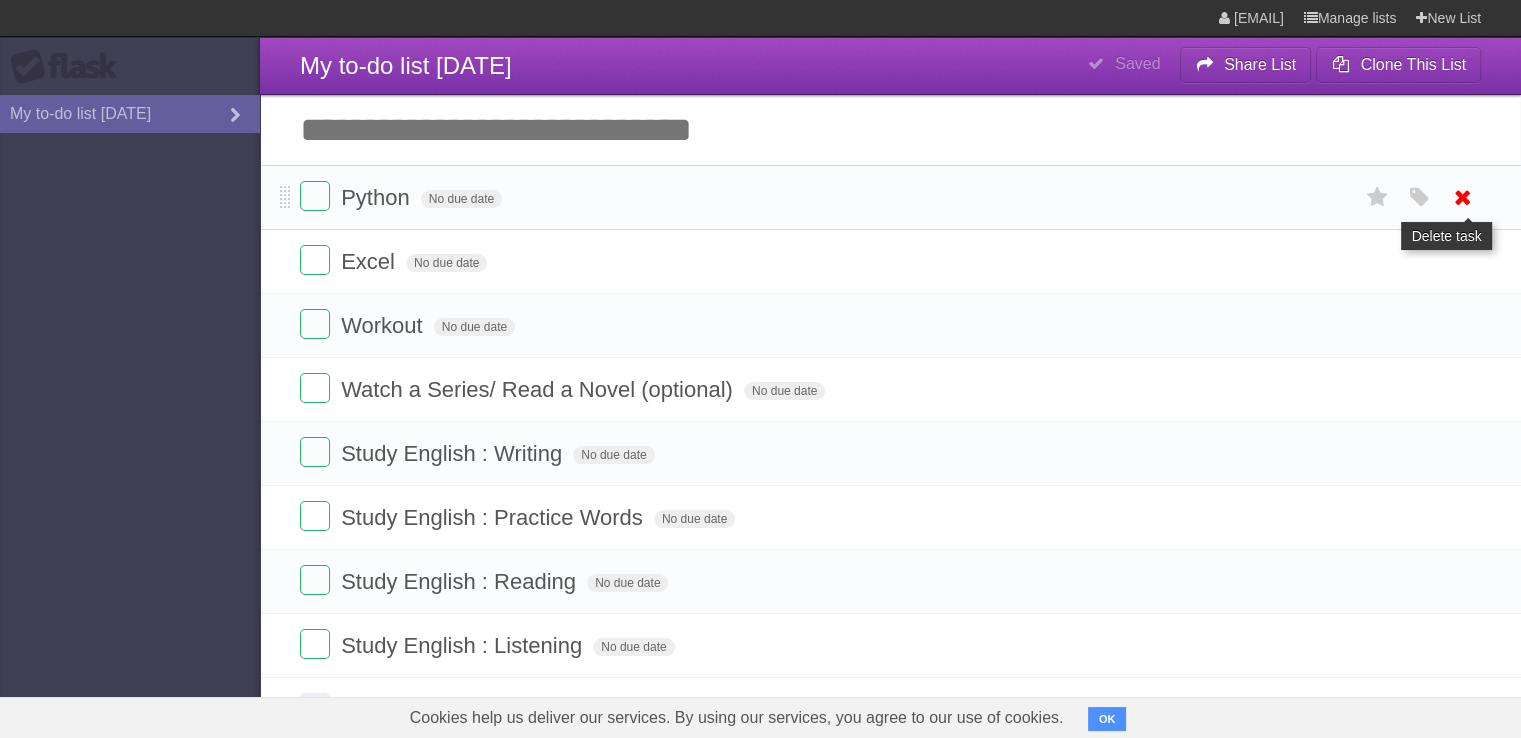 click at bounding box center [1463, 197] 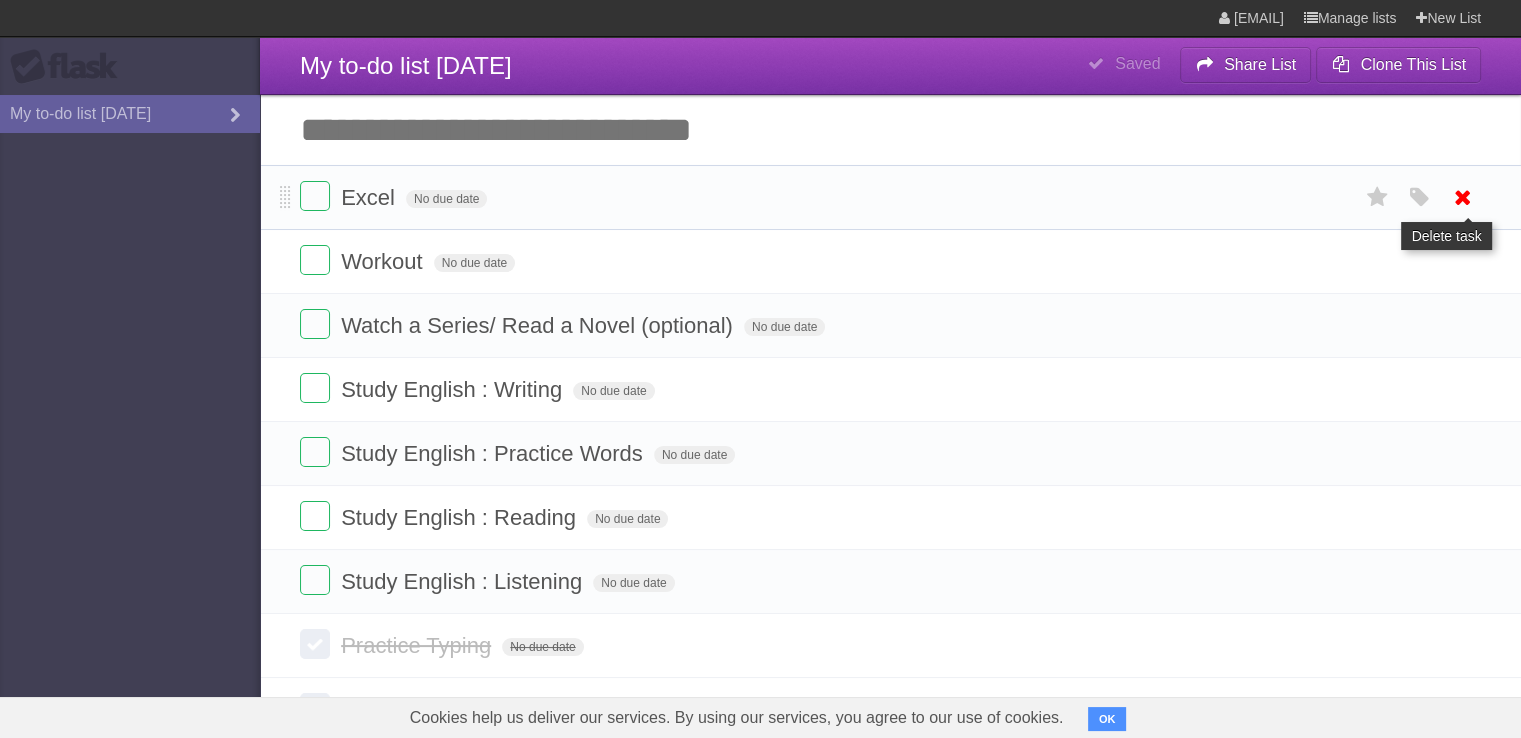click at bounding box center [1463, 197] 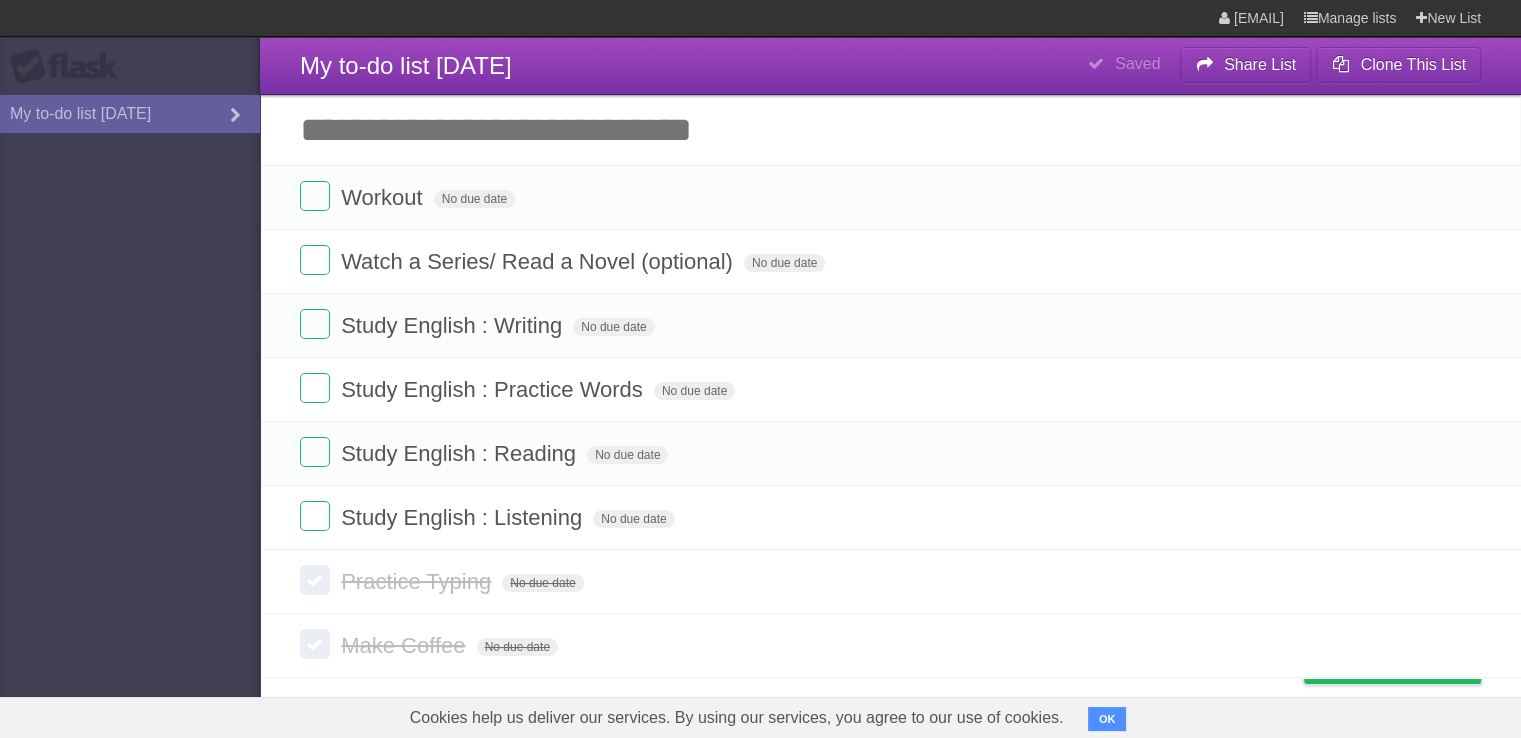 click at bounding box center (1463, 197) 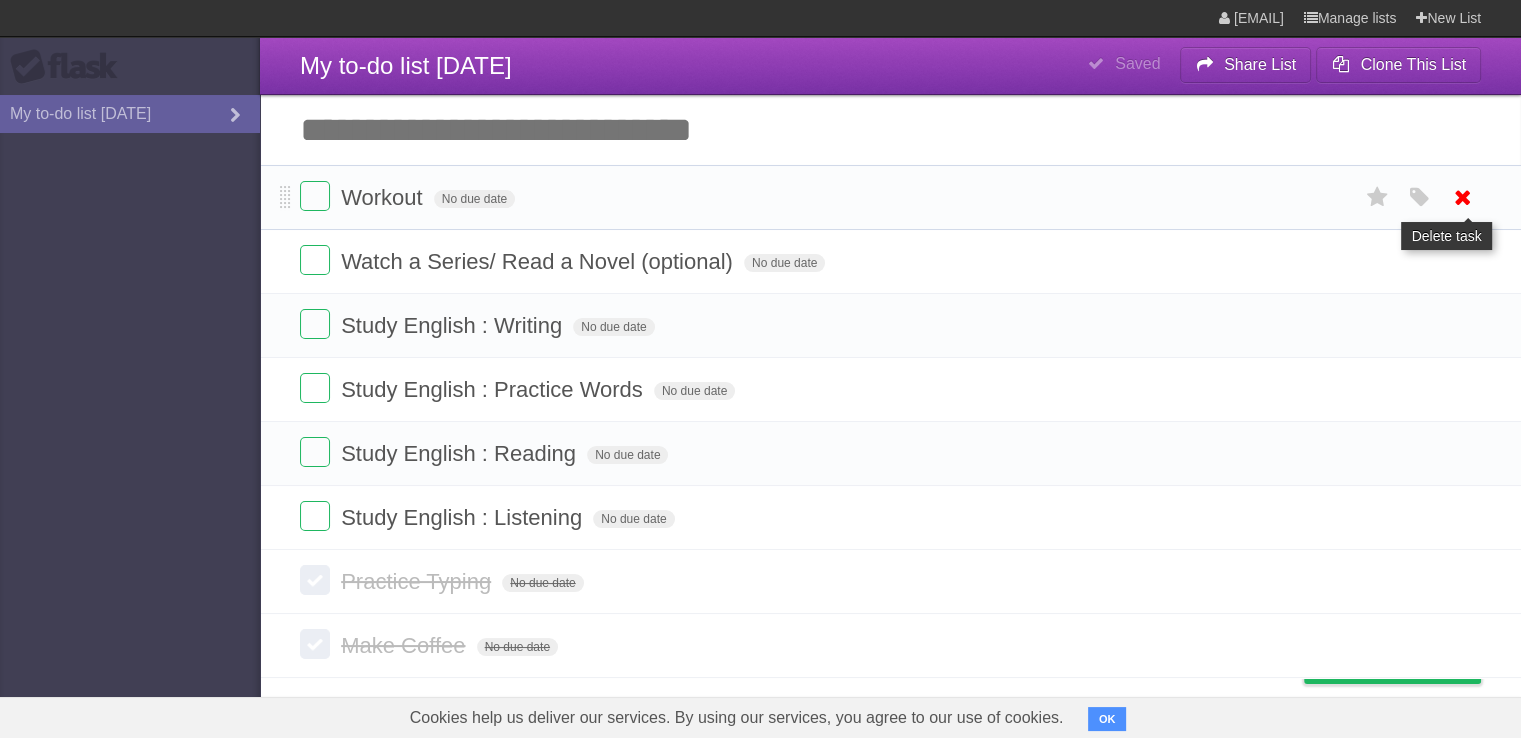click at bounding box center (1463, 197) 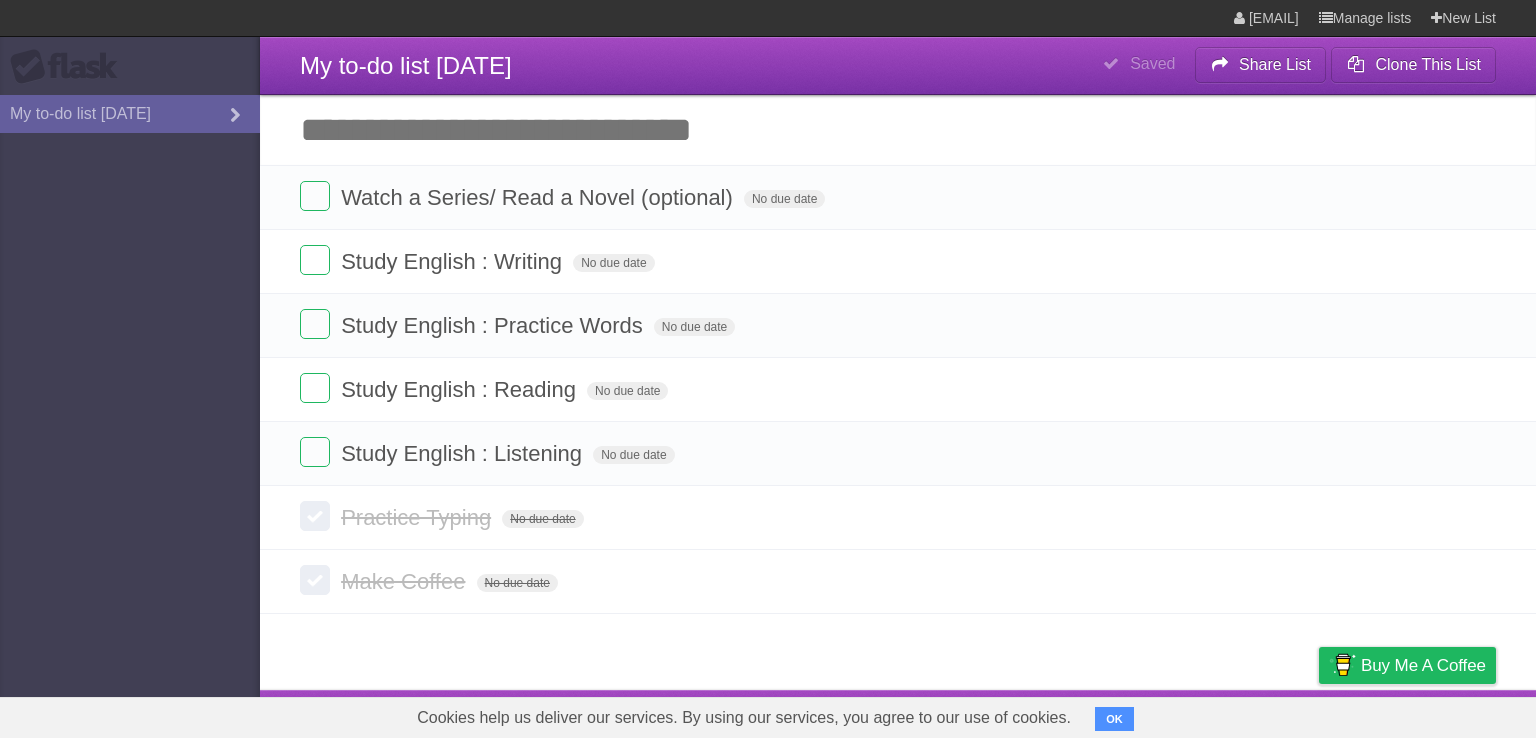 drag, startPoint x: 1477, startPoint y: 201, endPoint x: 869, endPoint y: 125, distance: 612.73157 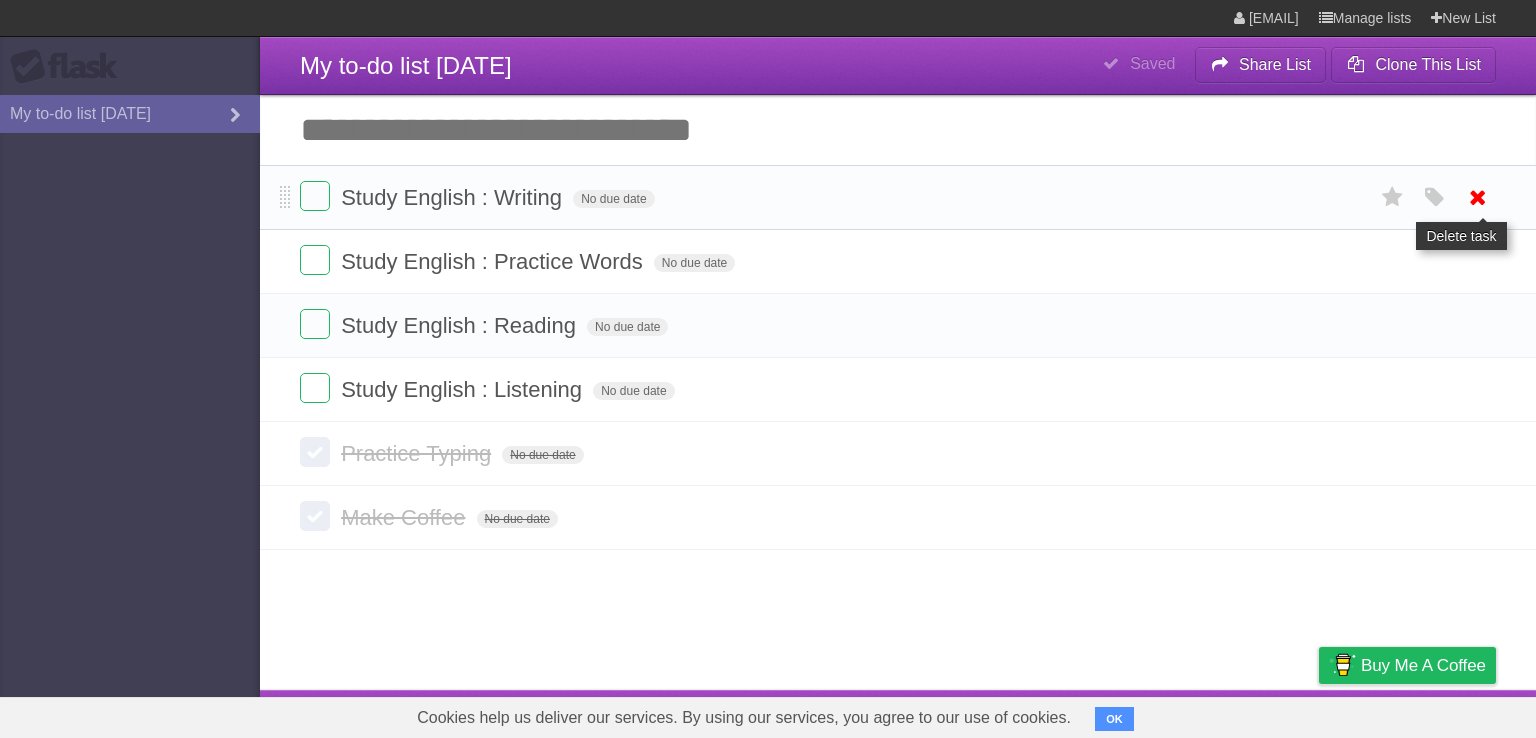 click at bounding box center [1478, 197] 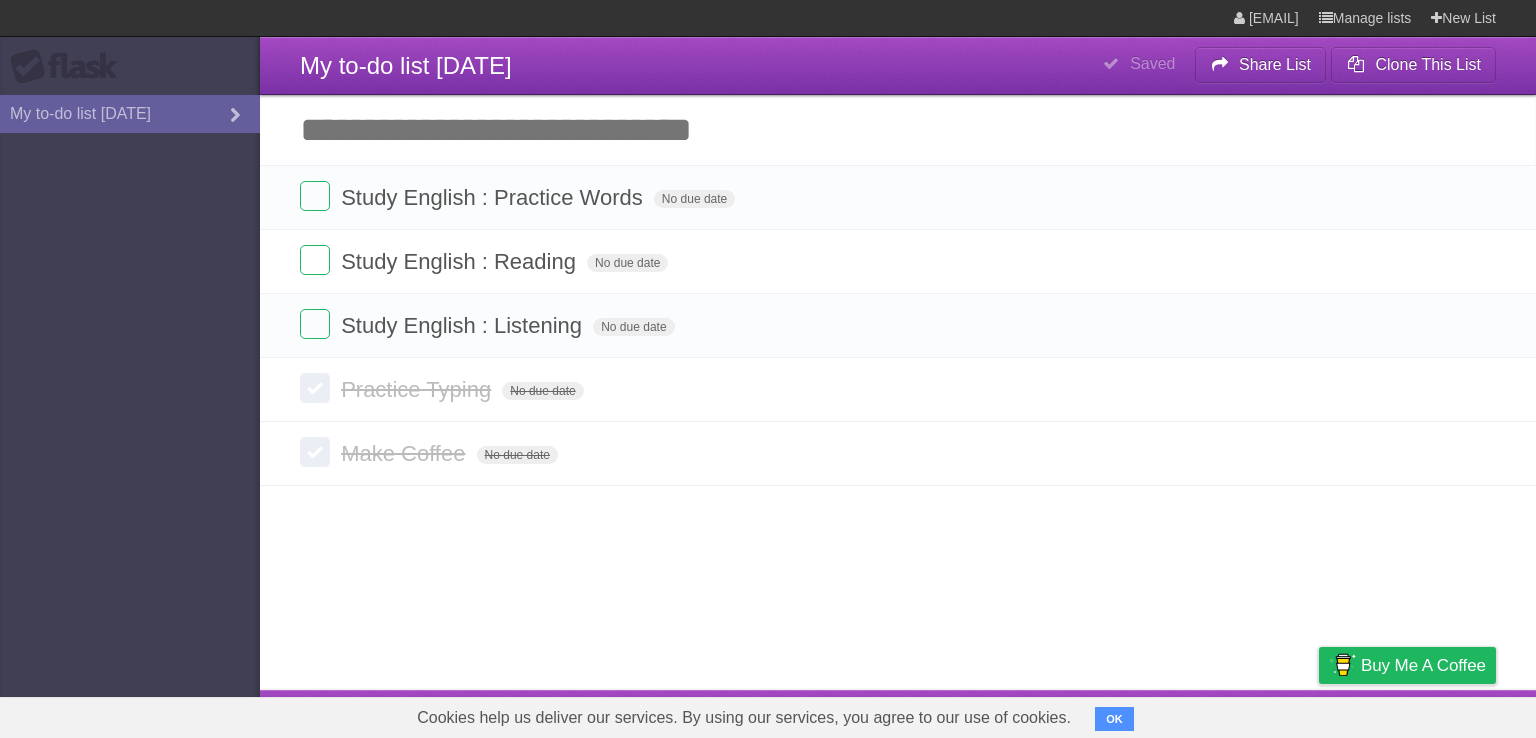 drag, startPoint x: 1471, startPoint y: 196, endPoint x: 881, endPoint y: 129, distance: 593.79205 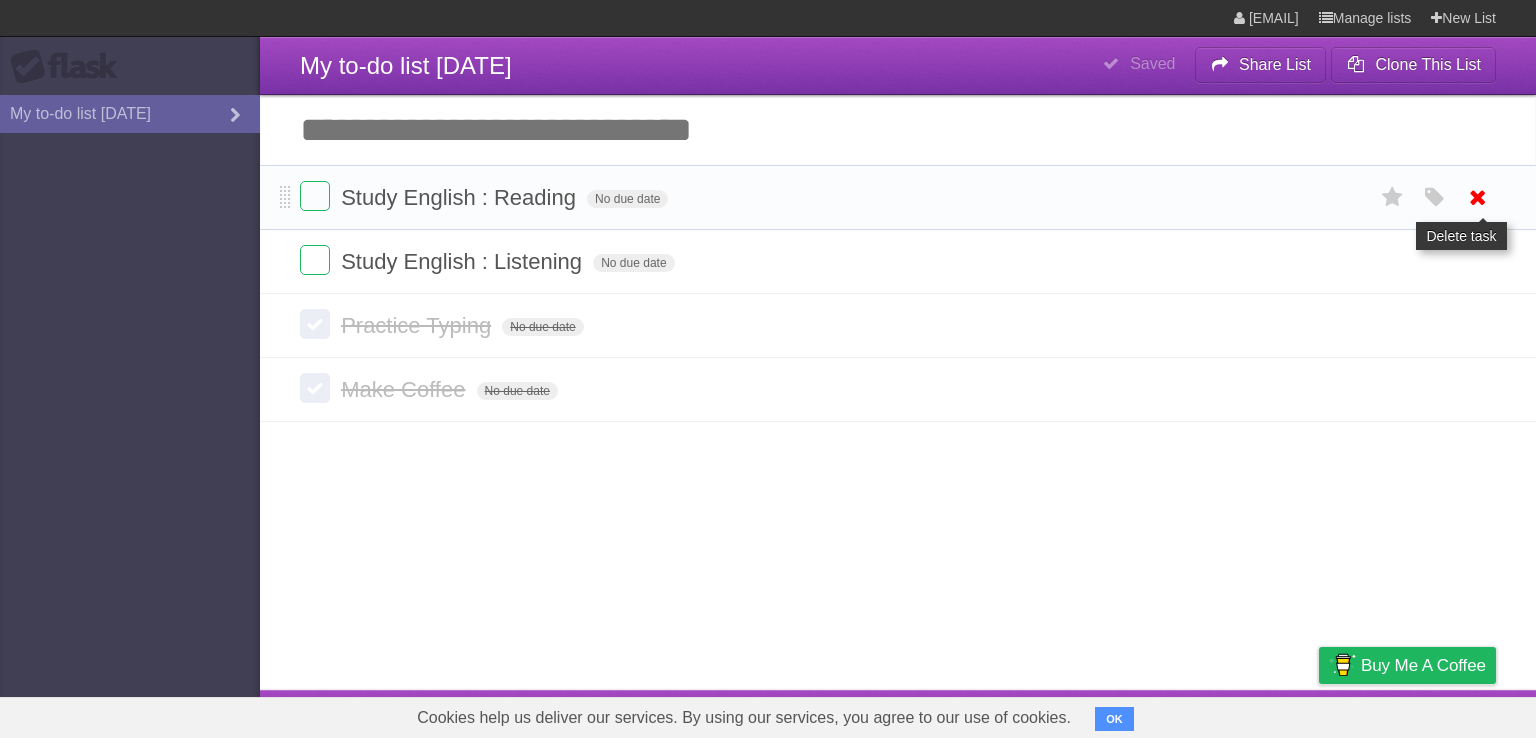 click at bounding box center [1478, 197] 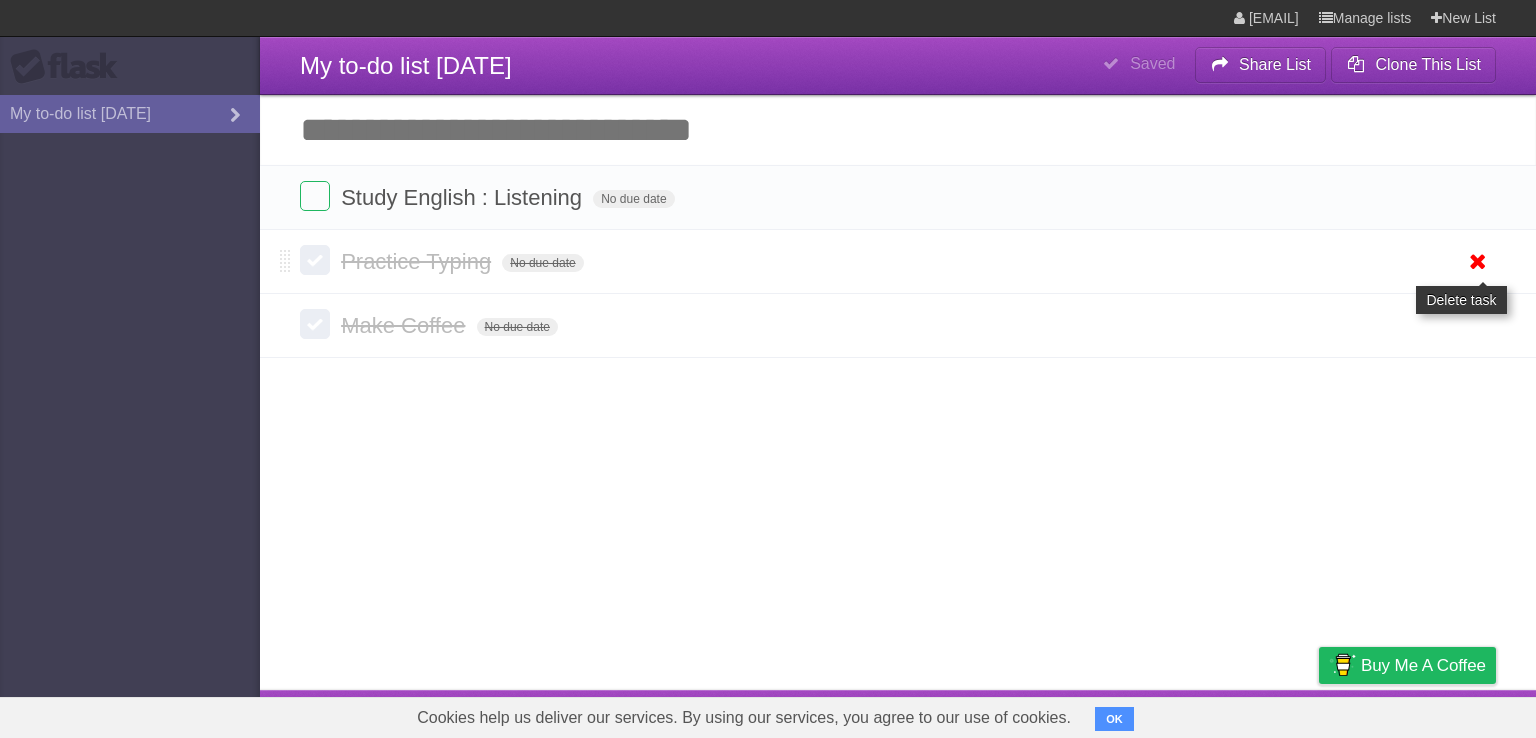 click at bounding box center [1478, 261] 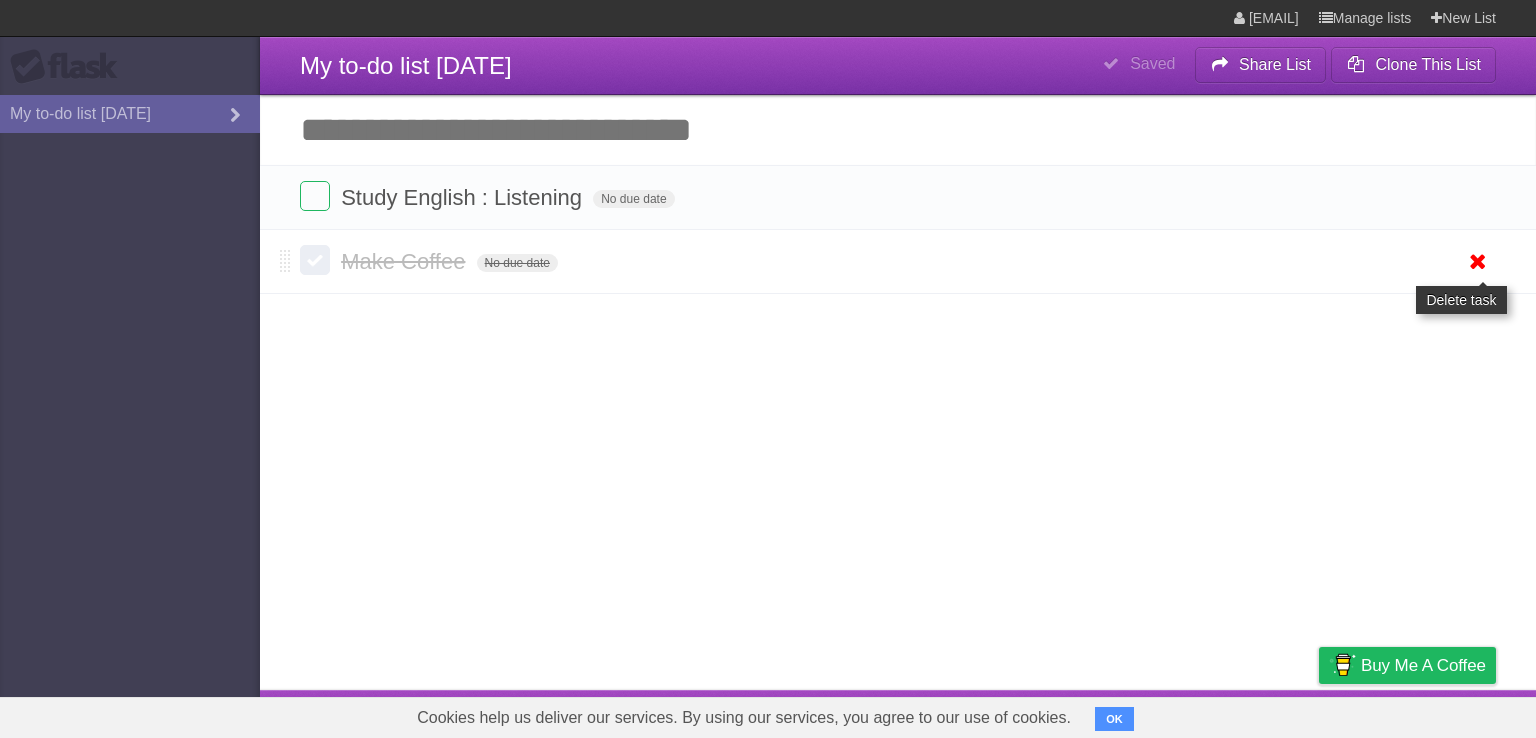 click at bounding box center (1478, 261) 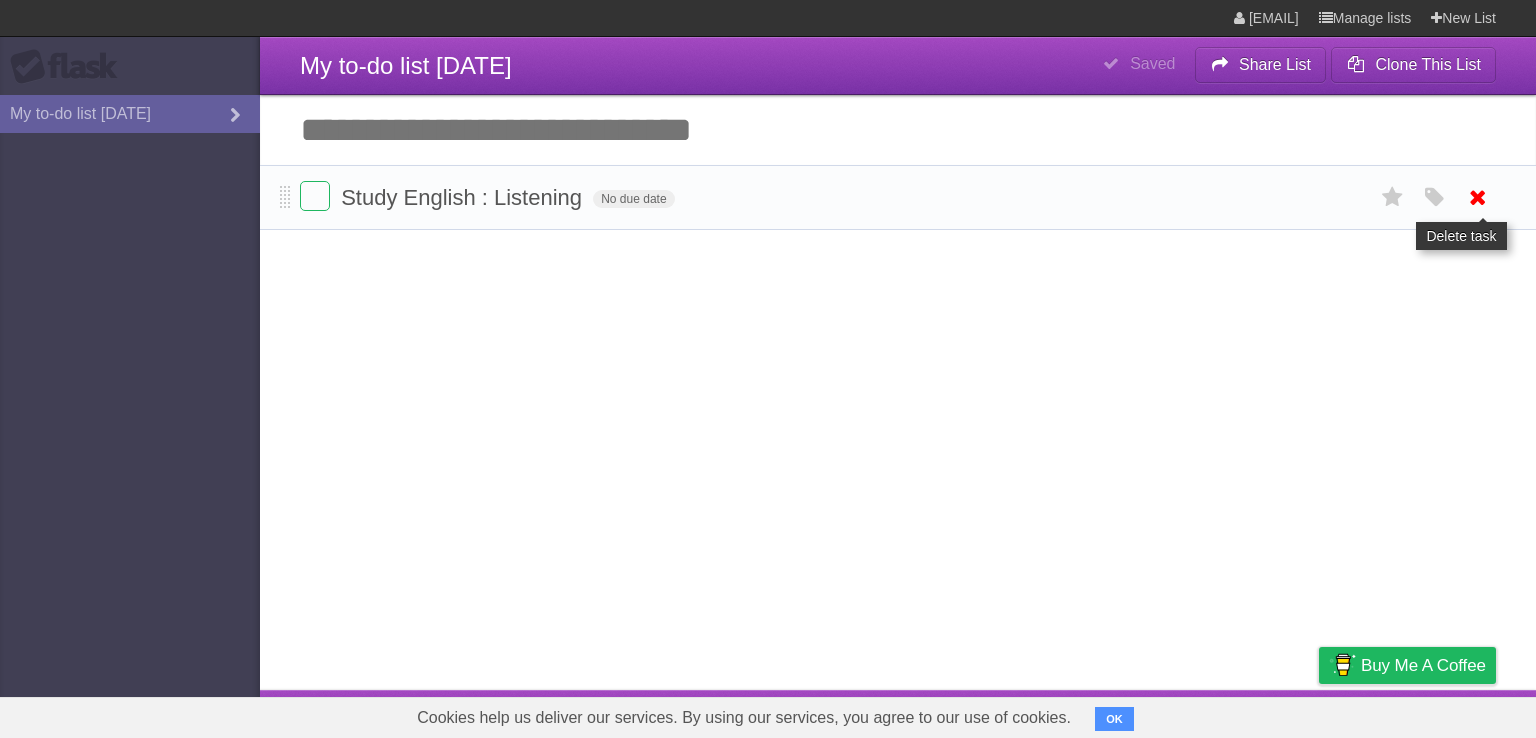 click at bounding box center (1478, 197) 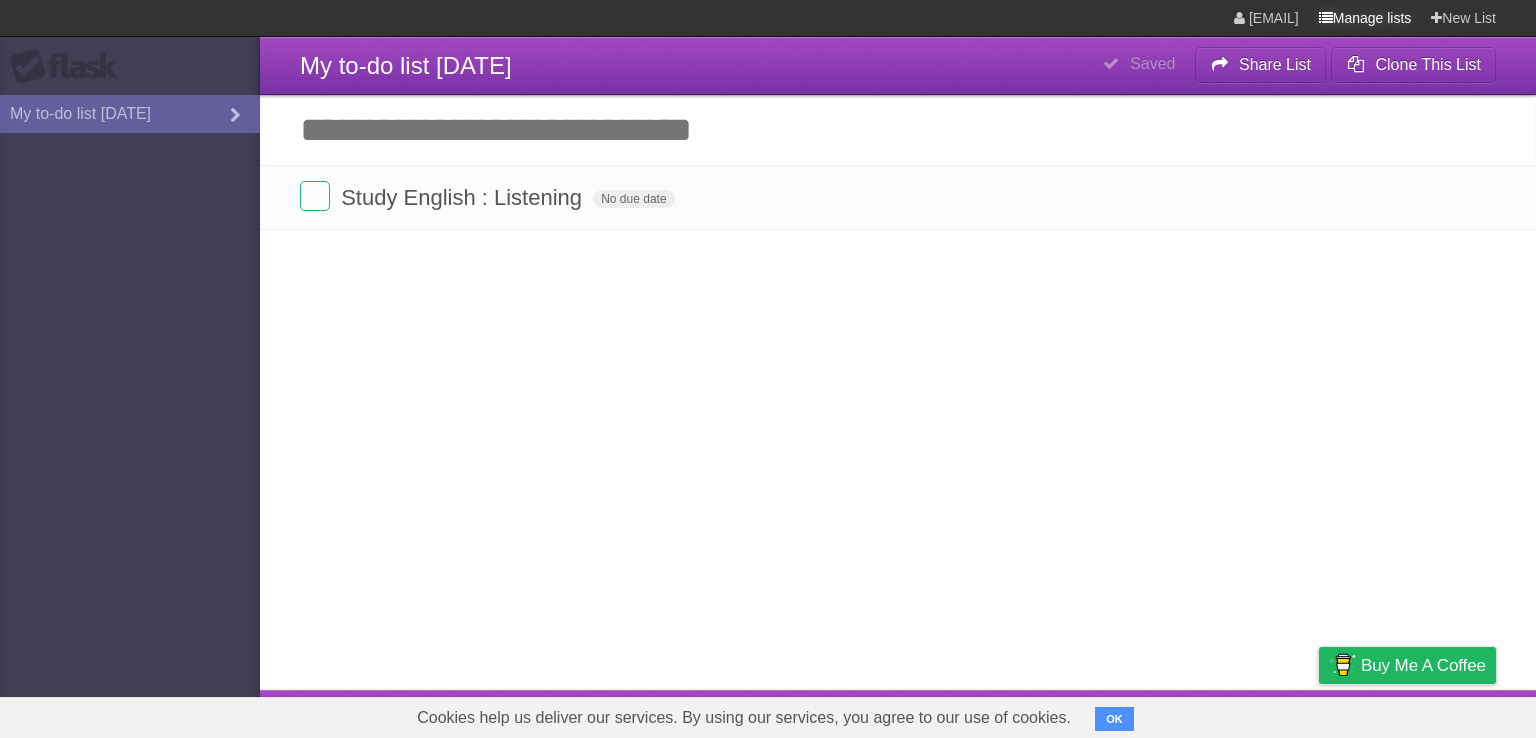 click on "Manage lists" at bounding box center [1365, 18] 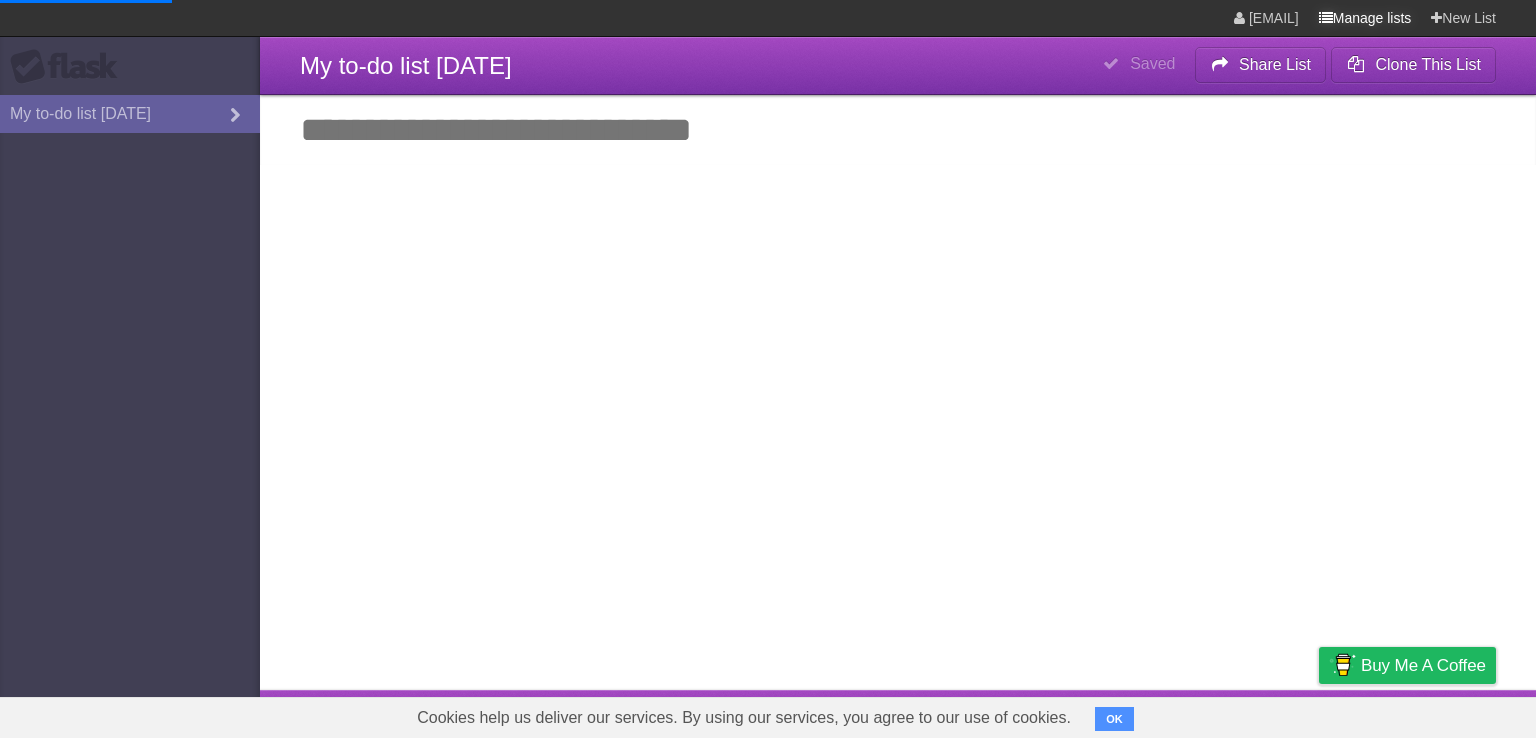 click on "Manage lists" at bounding box center [1365, 18] 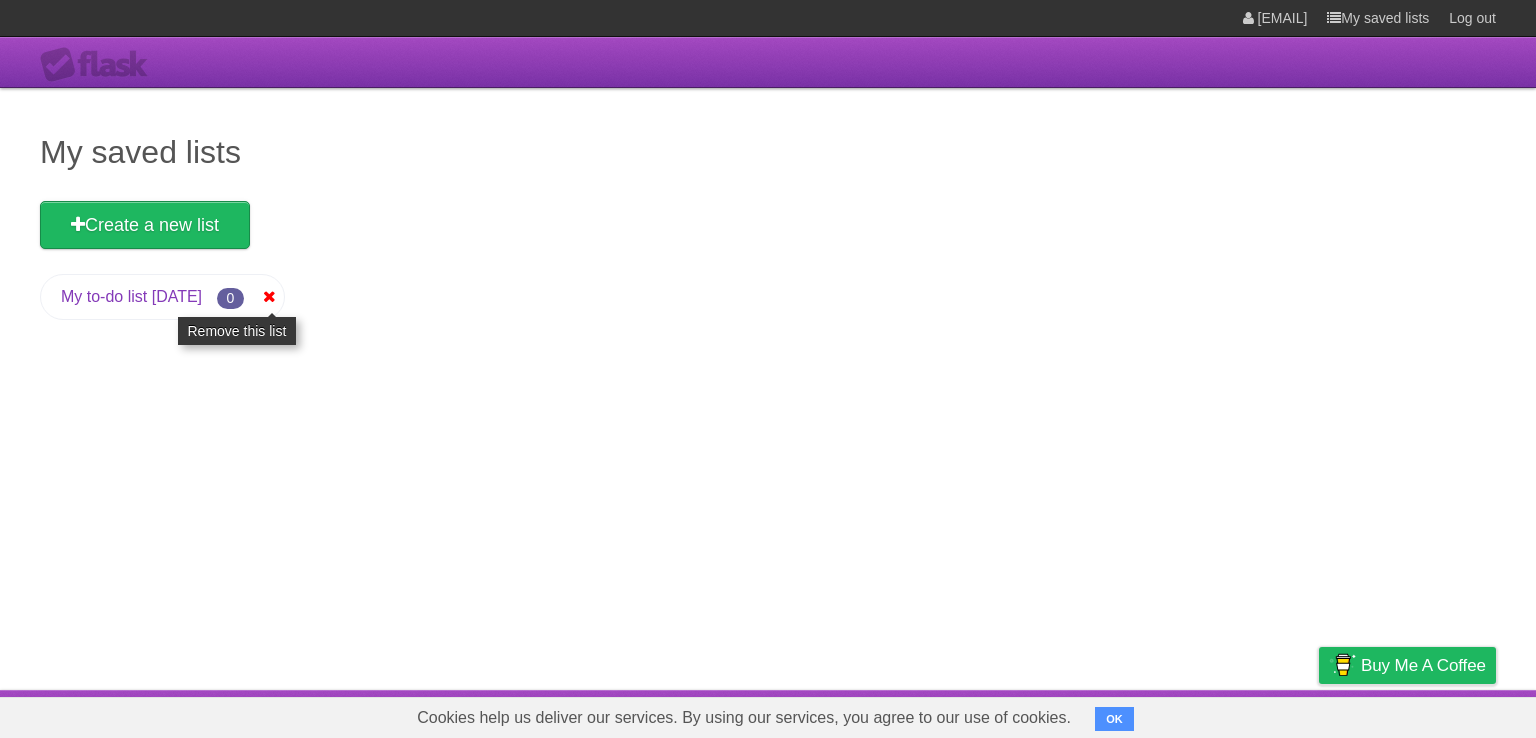 click at bounding box center (269, 297) 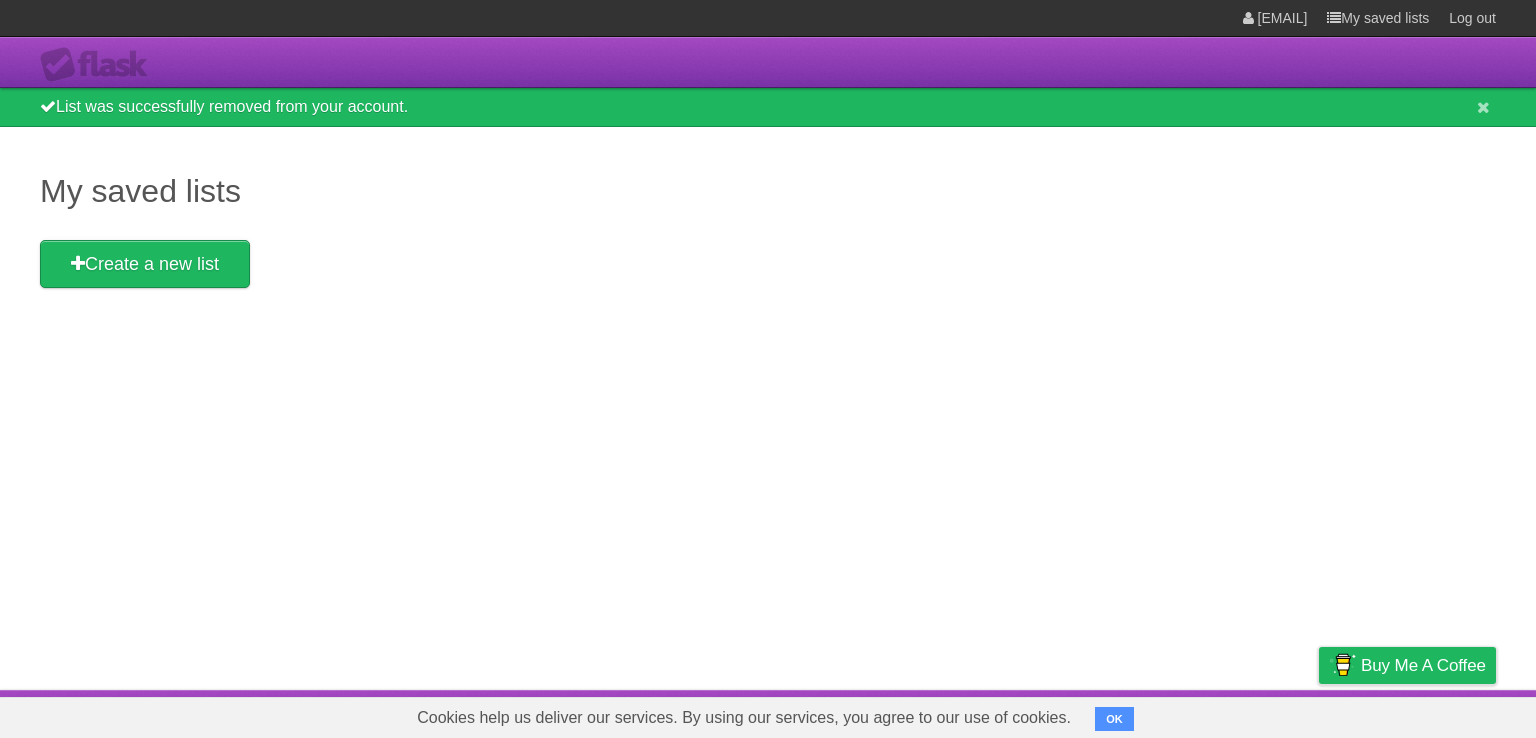 scroll, scrollTop: 0, scrollLeft: 0, axis: both 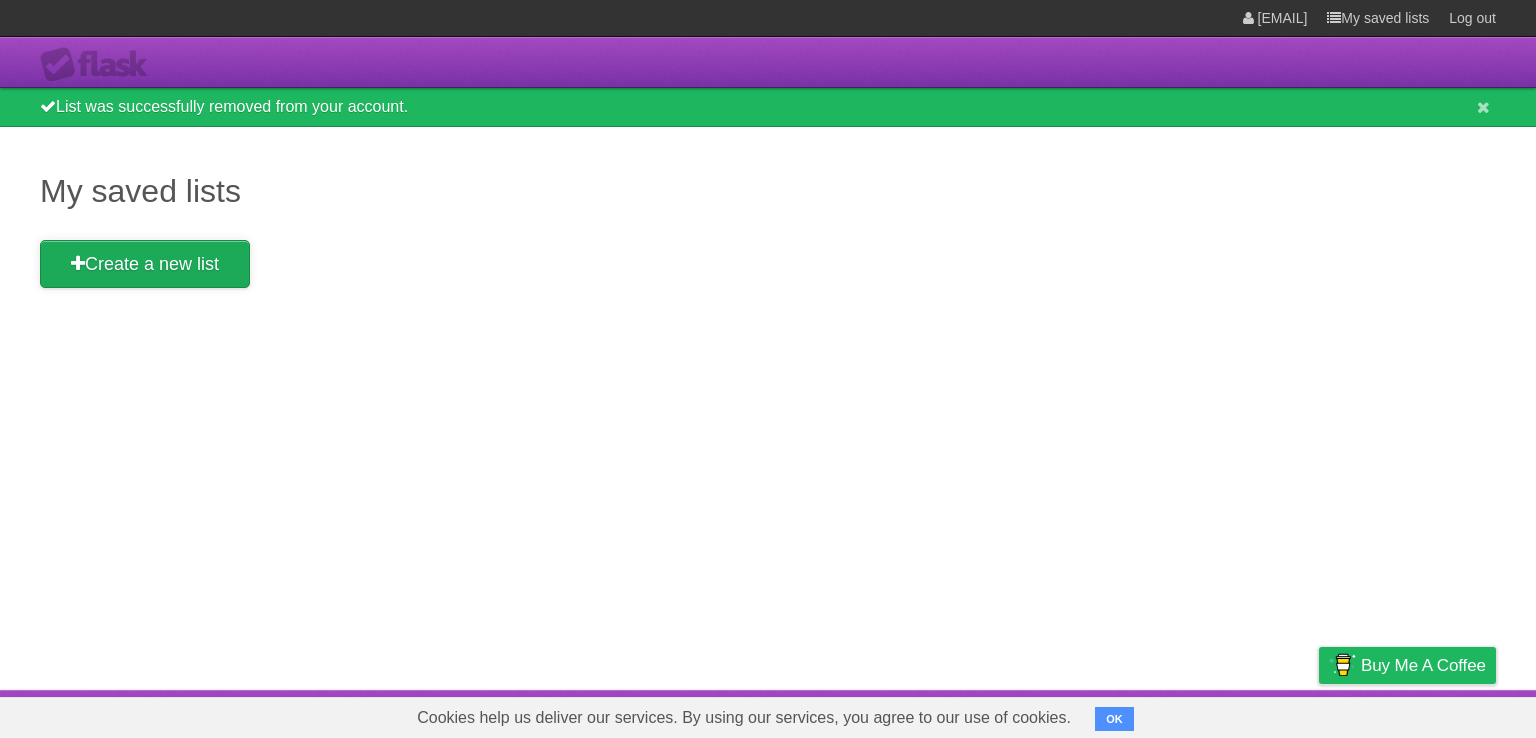 click on "Create a new list" at bounding box center (145, 264) 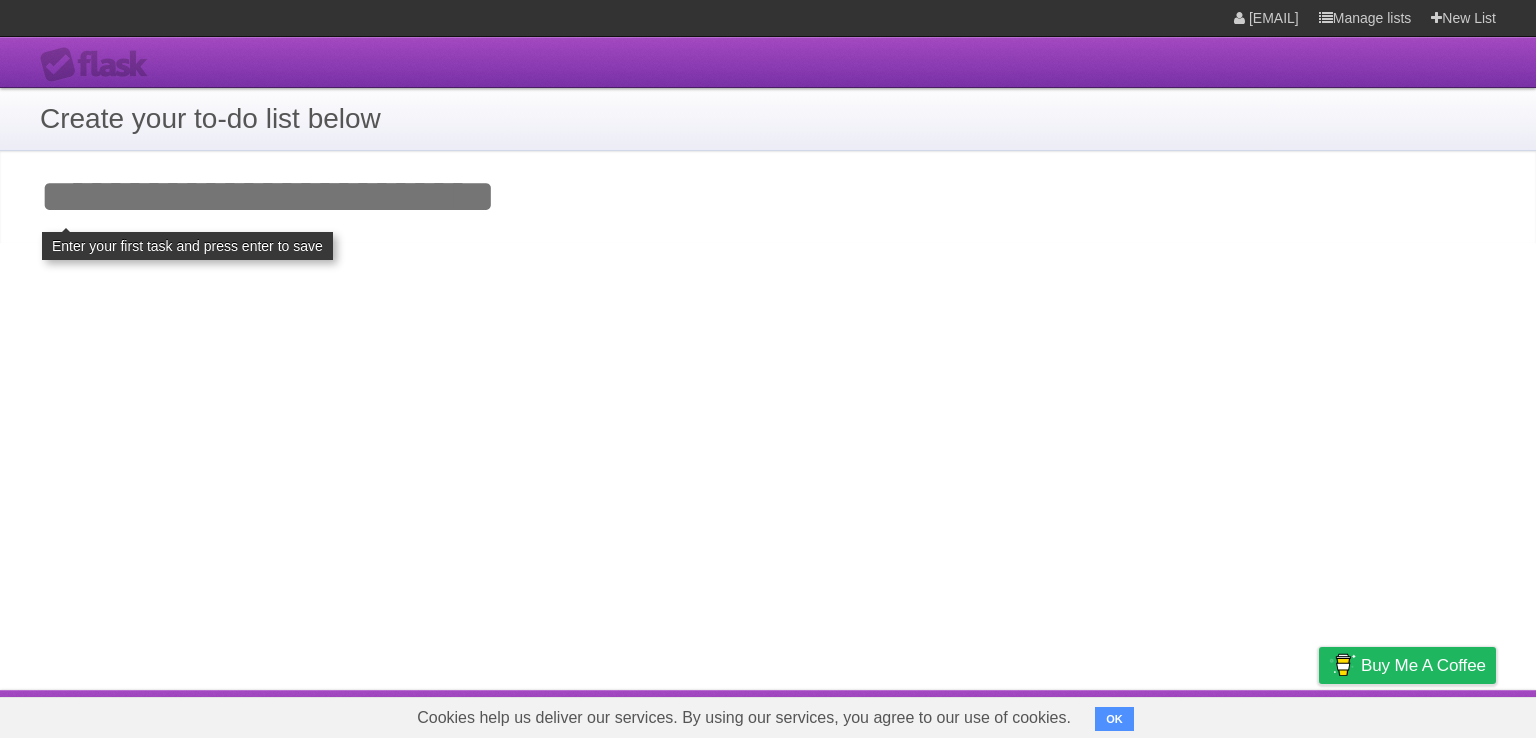 click on "Add your first task" at bounding box center (768, 197) 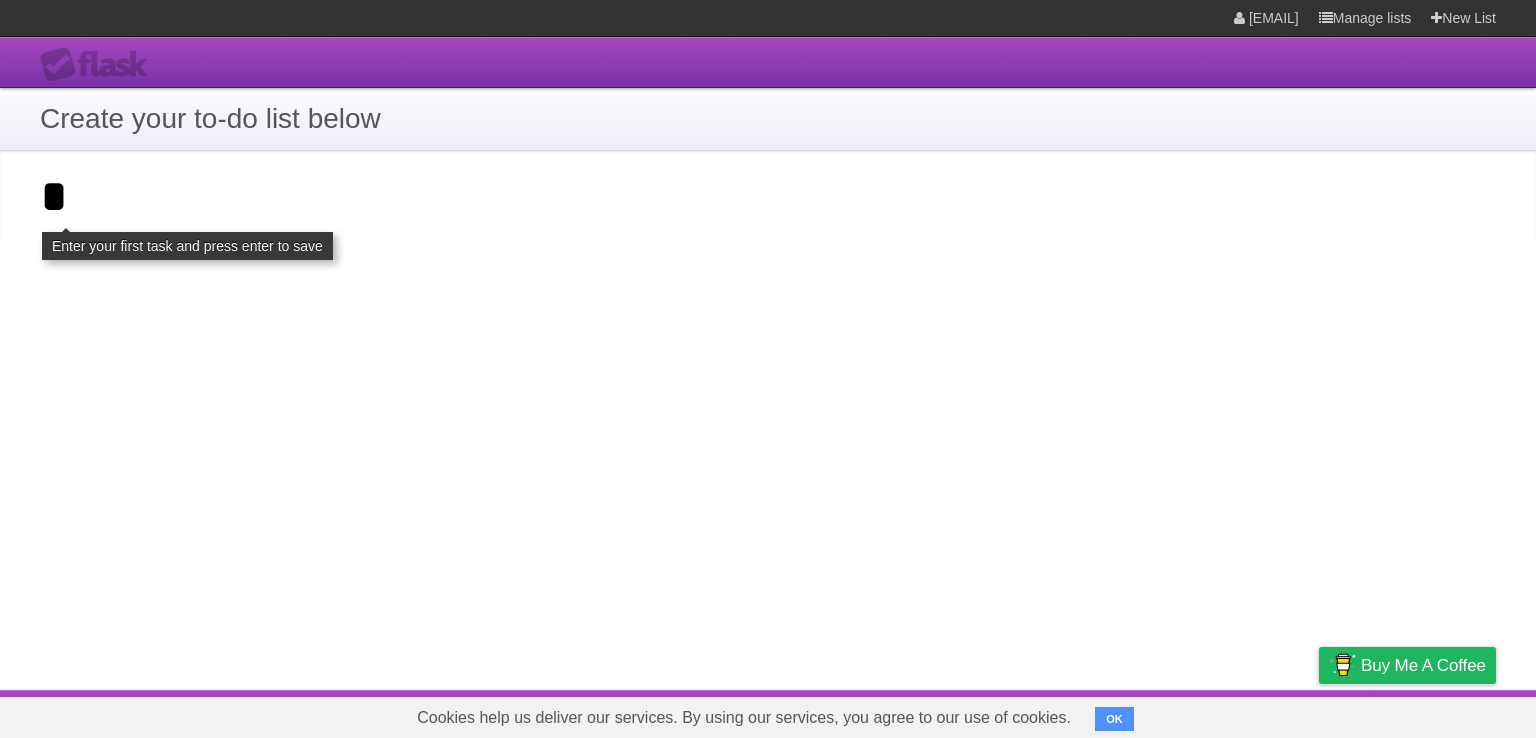 type 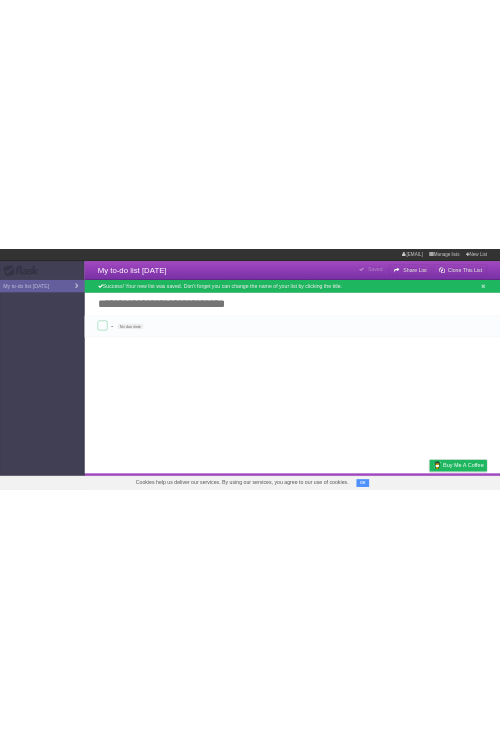 scroll, scrollTop: 0, scrollLeft: 0, axis: both 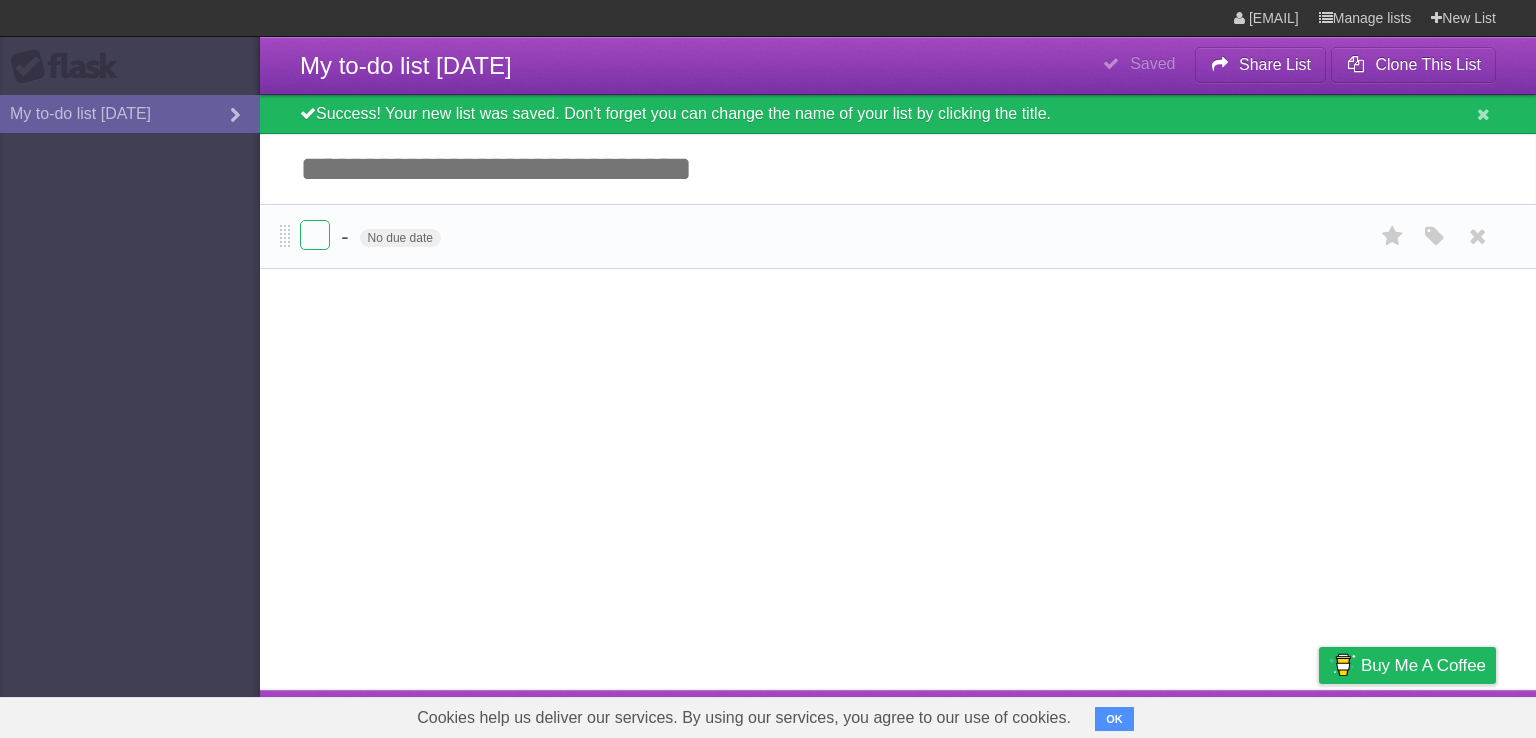 click on "-
No due date
White
Red
Blue
Green
Purple
Orange" at bounding box center [898, 236] 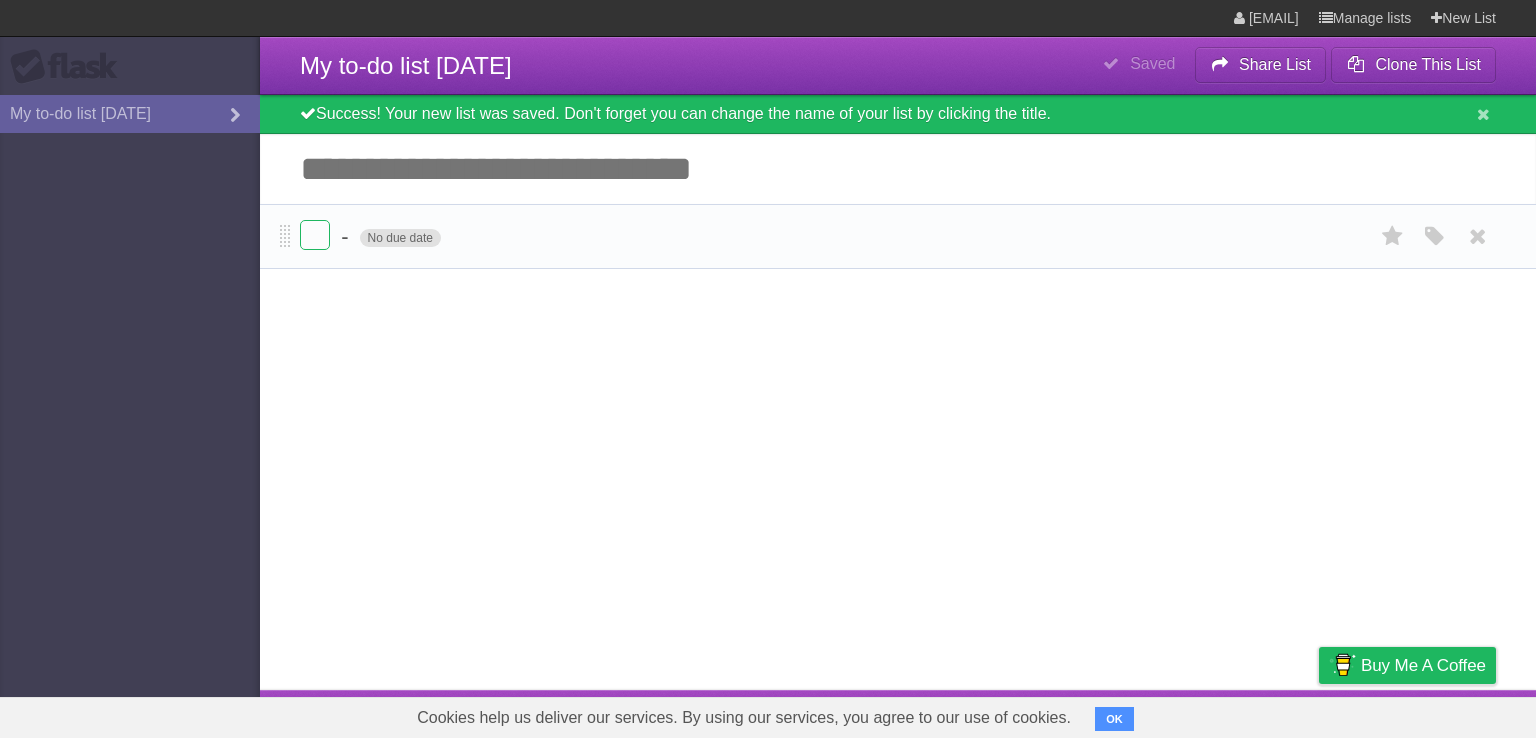 click on "No due date" at bounding box center (400, 238) 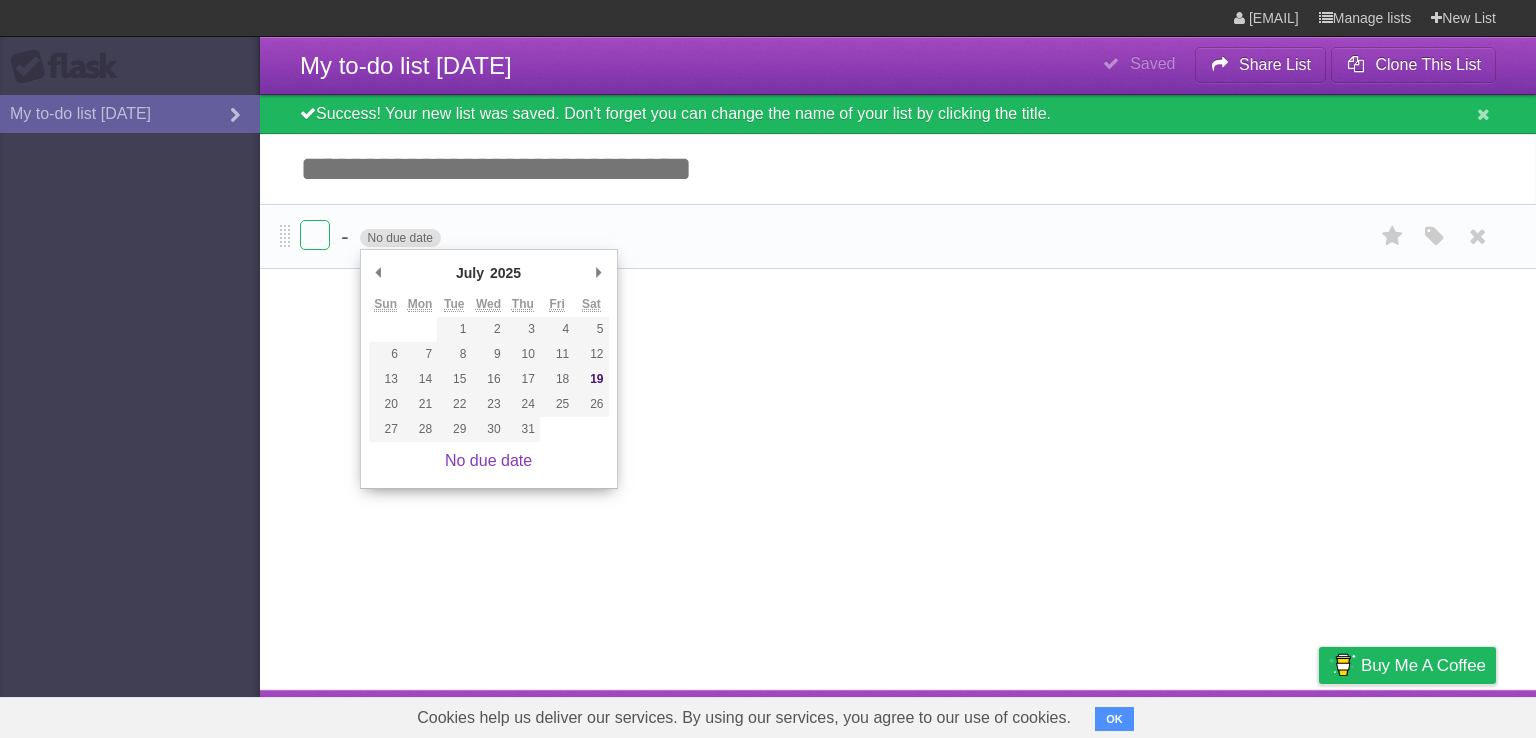 click on "No due date" at bounding box center [400, 238] 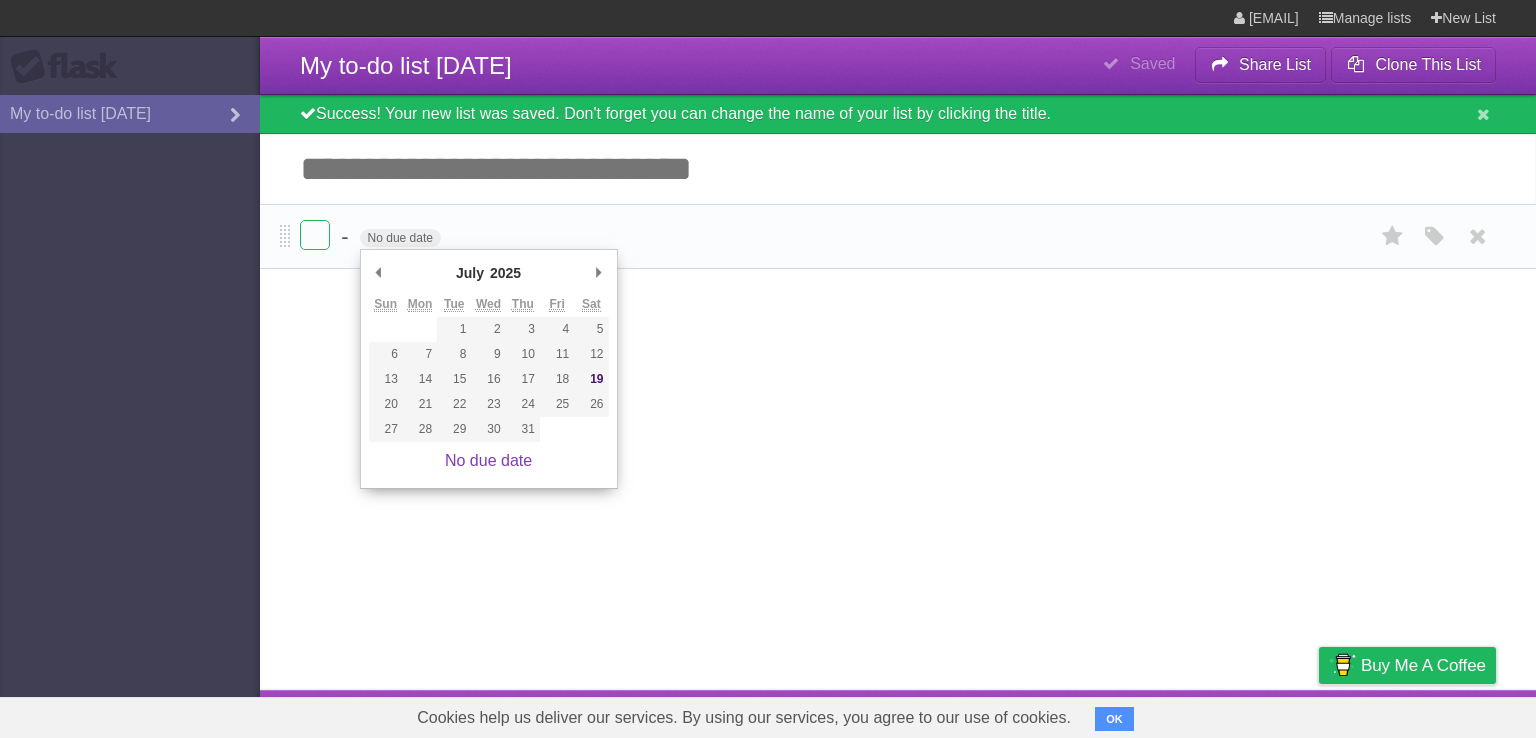 drag, startPoint x: 977, startPoint y: 233, endPoint x: 1006, endPoint y: 236, distance: 29.15476 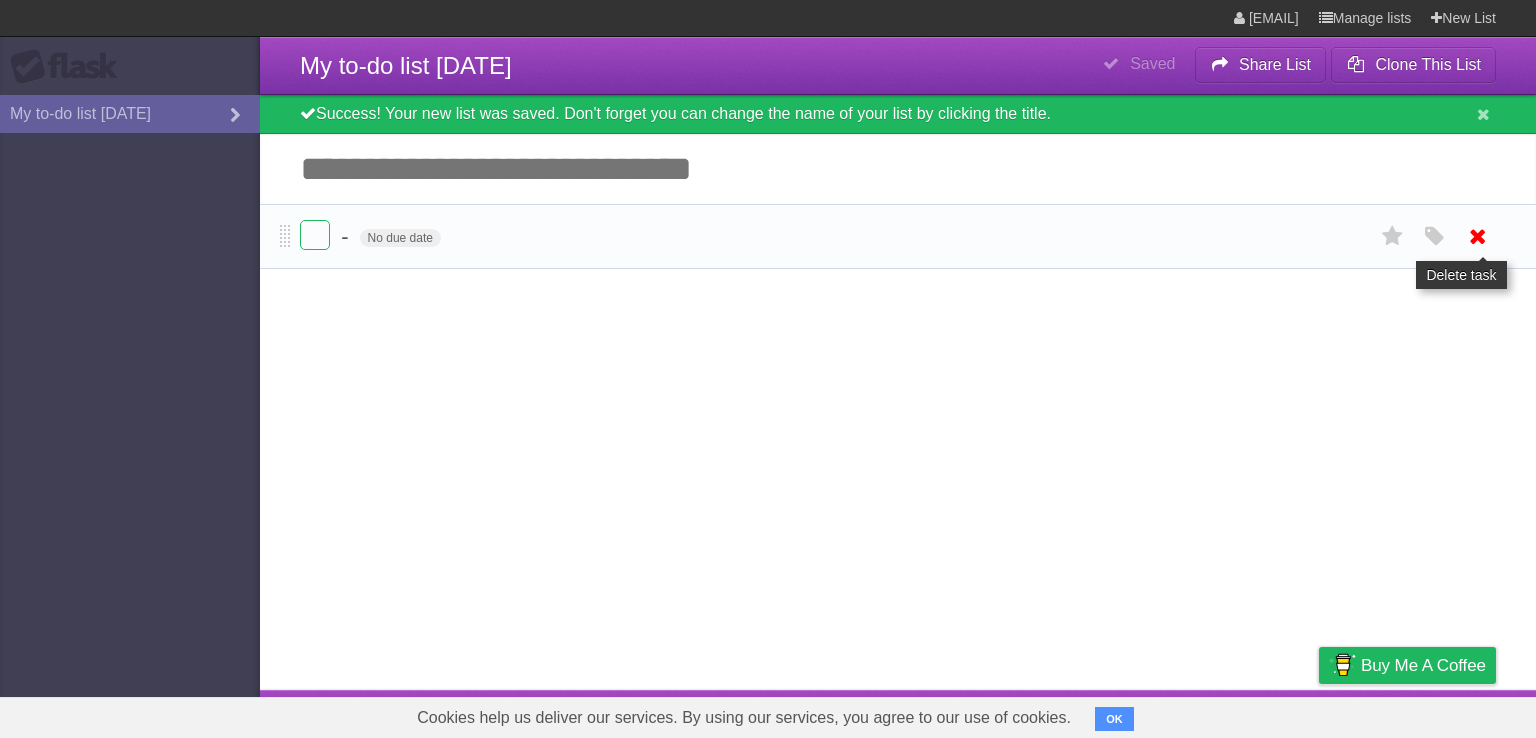 click at bounding box center (1478, 236) 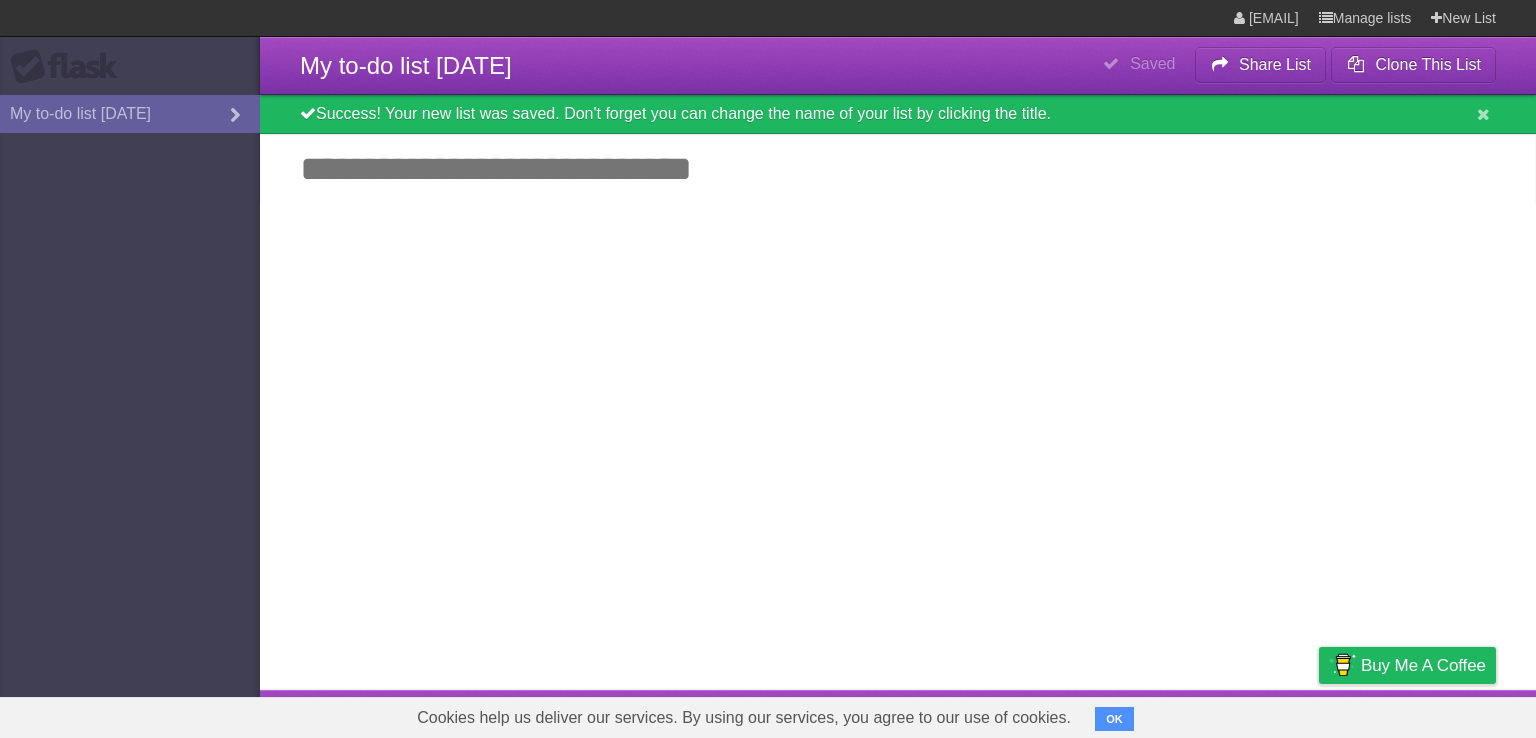 click on "Add another task" at bounding box center [898, 169] 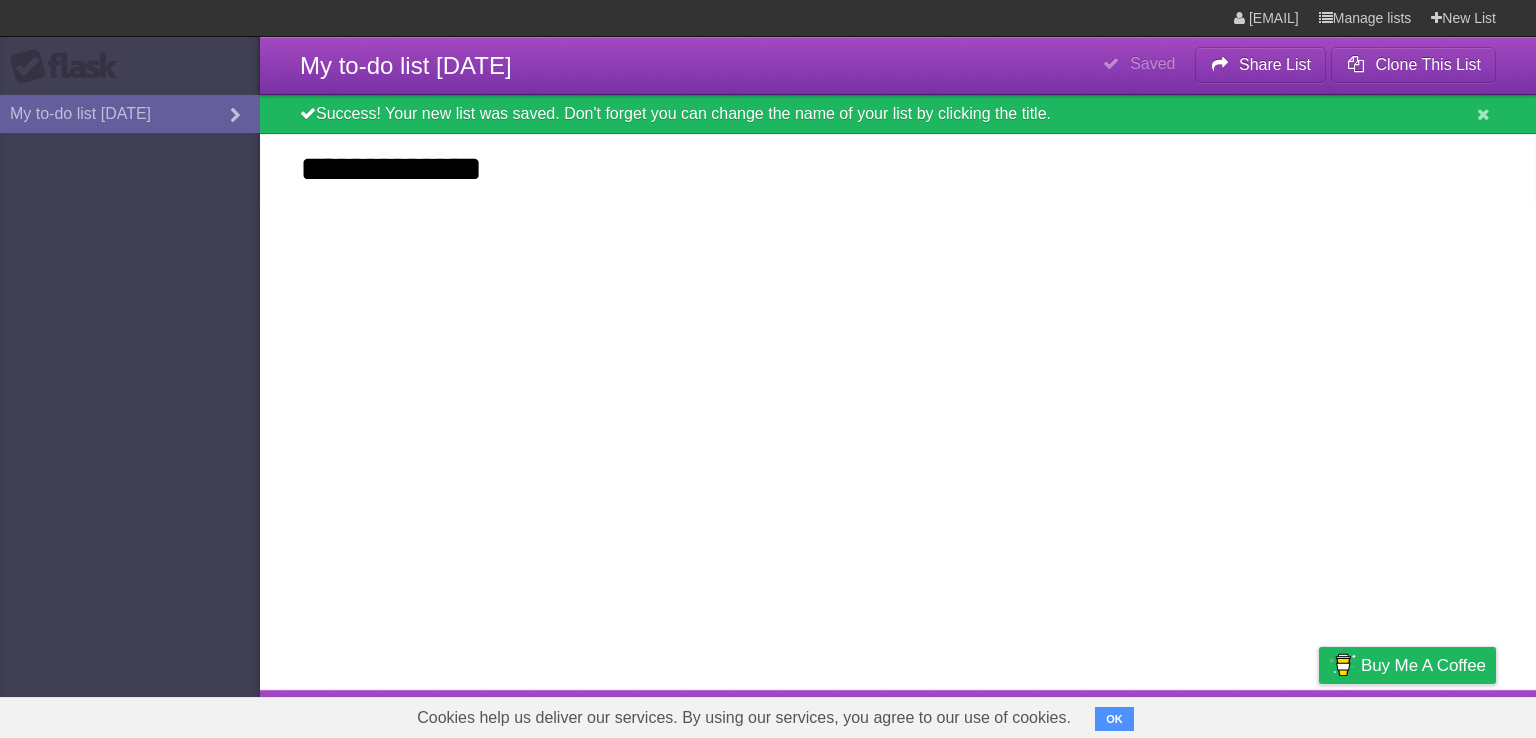 type on "**********" 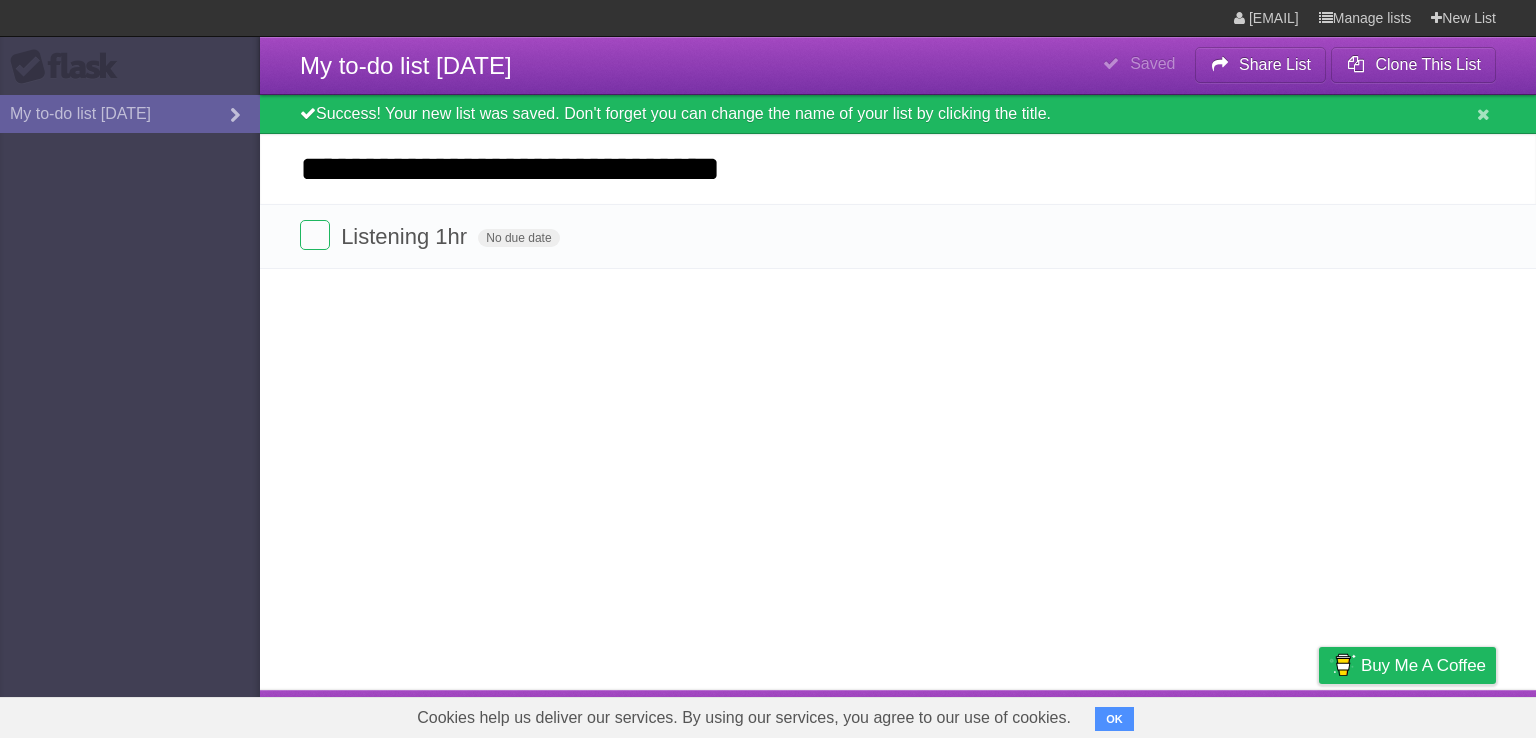 type on "**********" 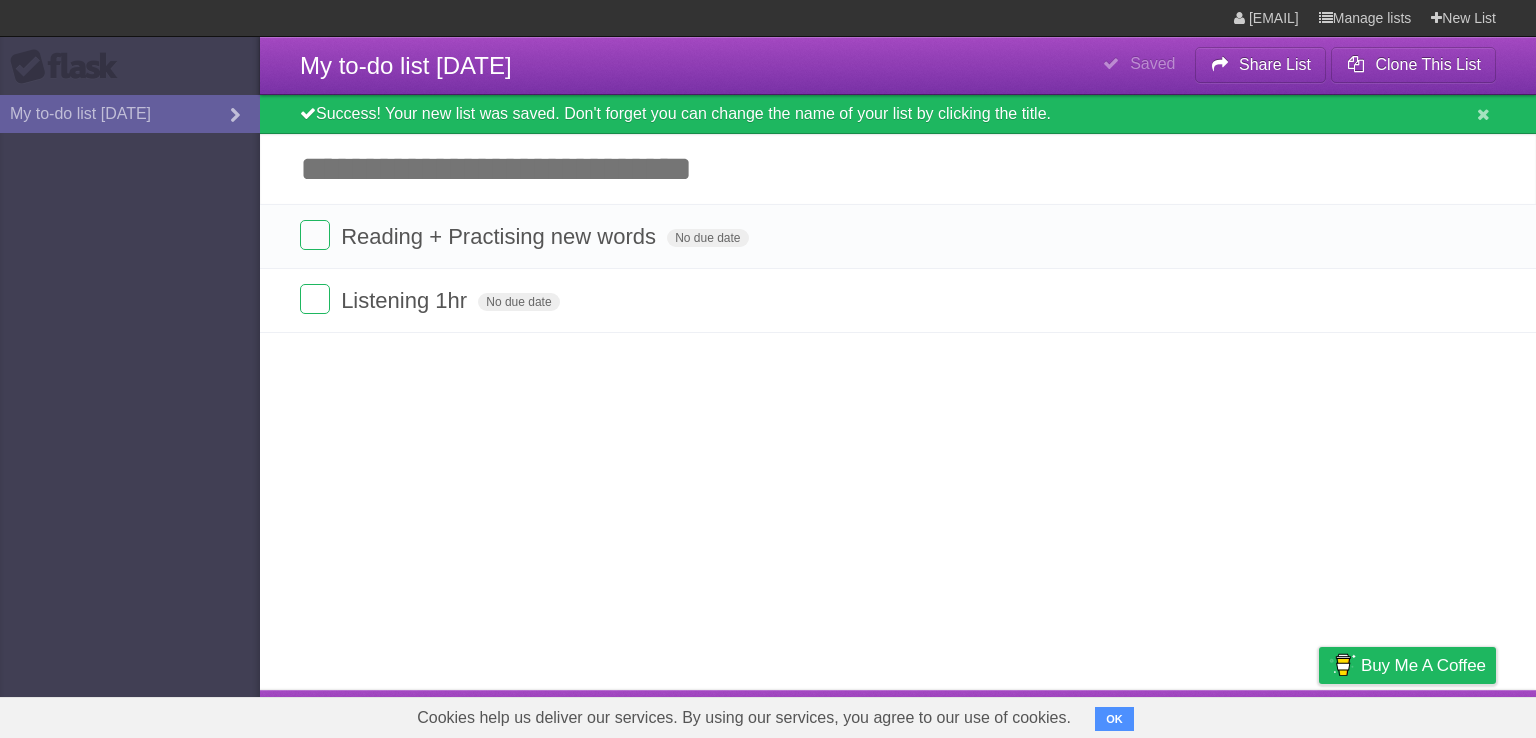 click on "Add another task" at bounding box center [898, 169] 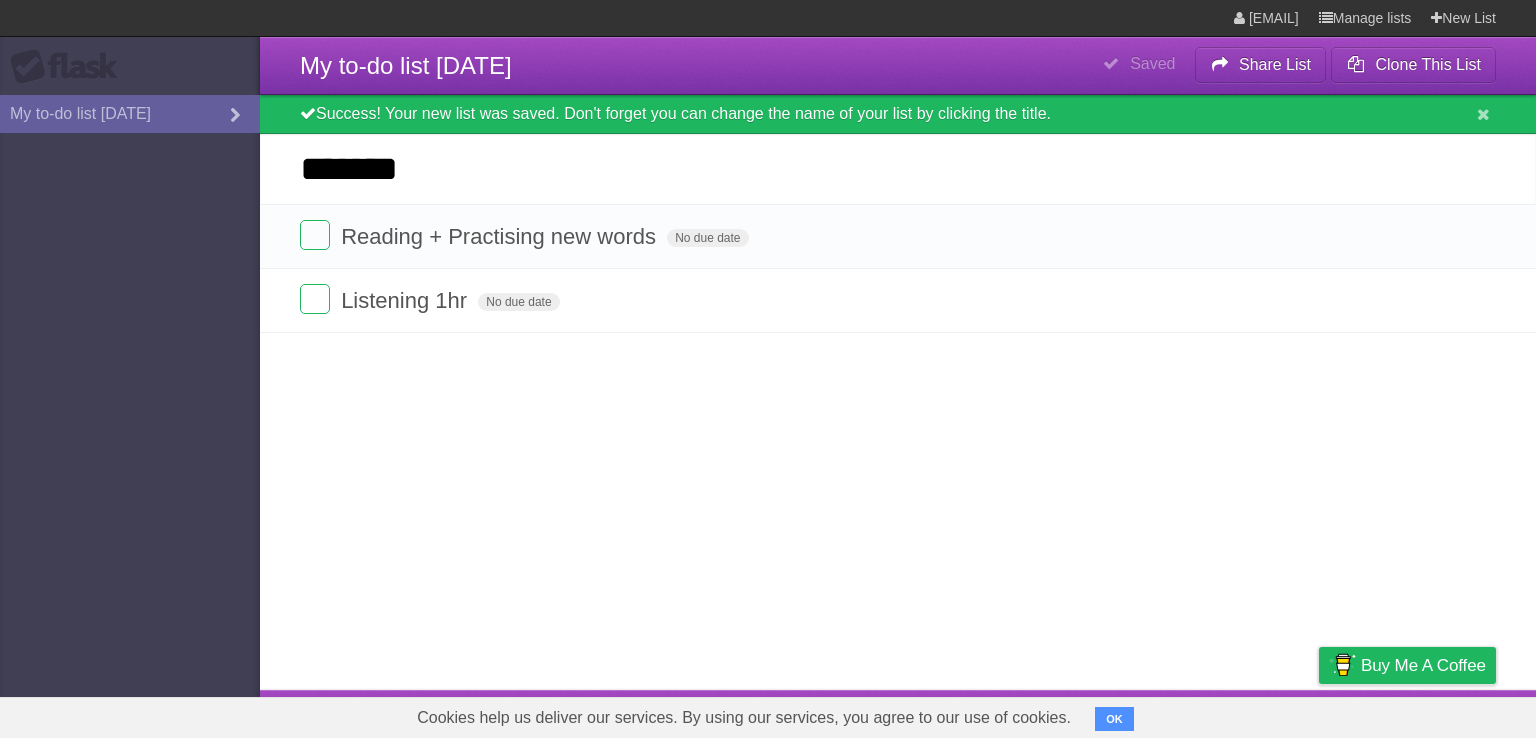 type on "*******" 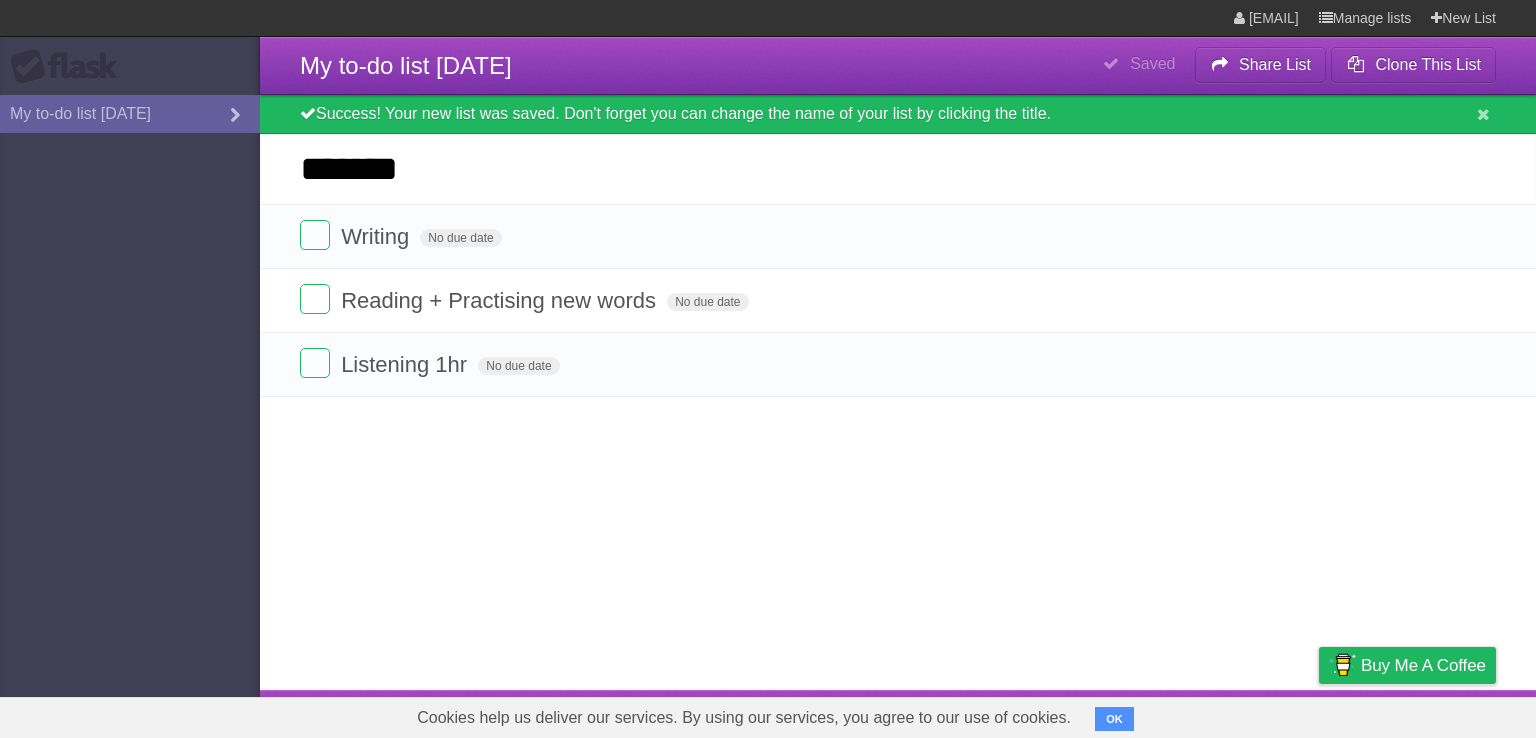 type on "*******" 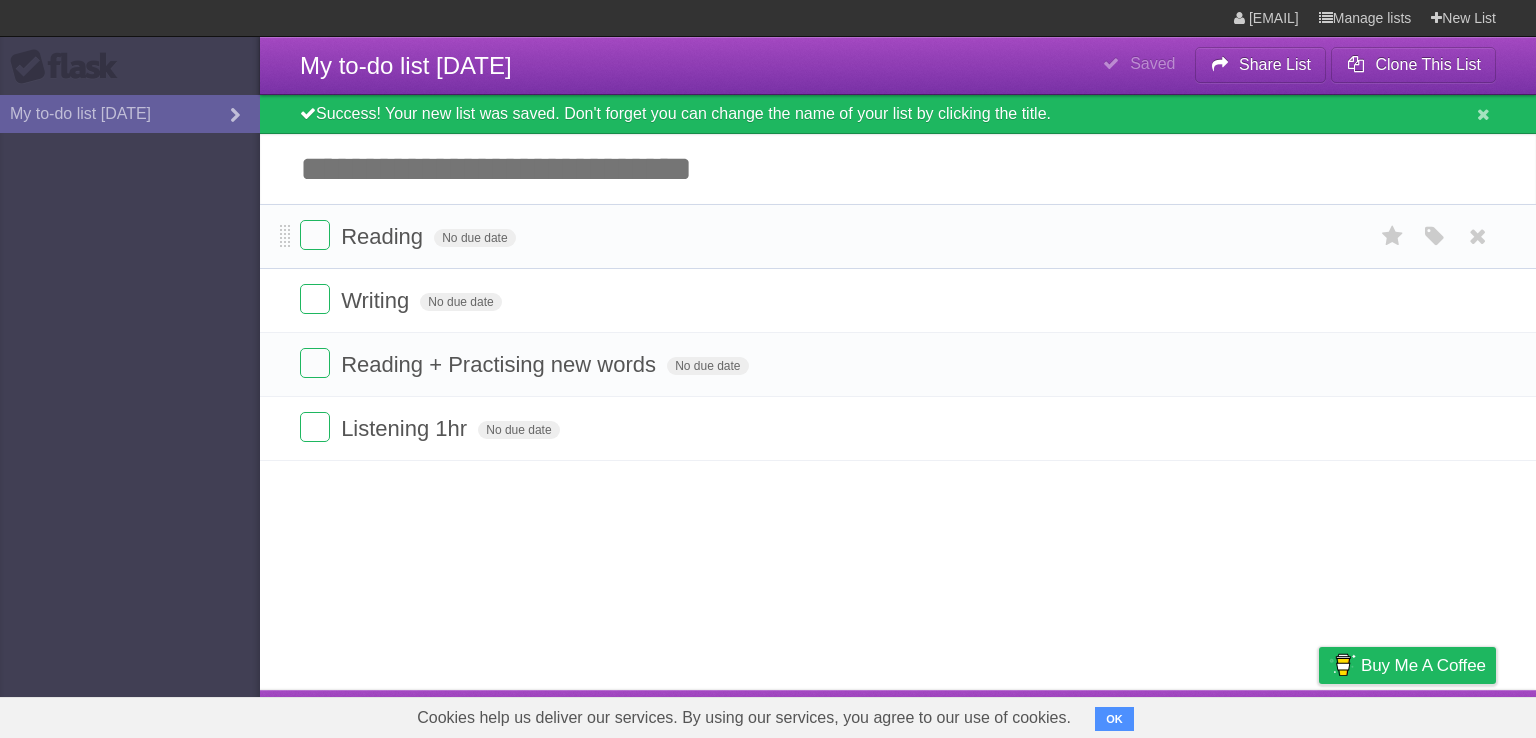 click on "Reading
No due date
White
Red
Blue
Green
Purple
Orange" at bounding box center [898, 236] 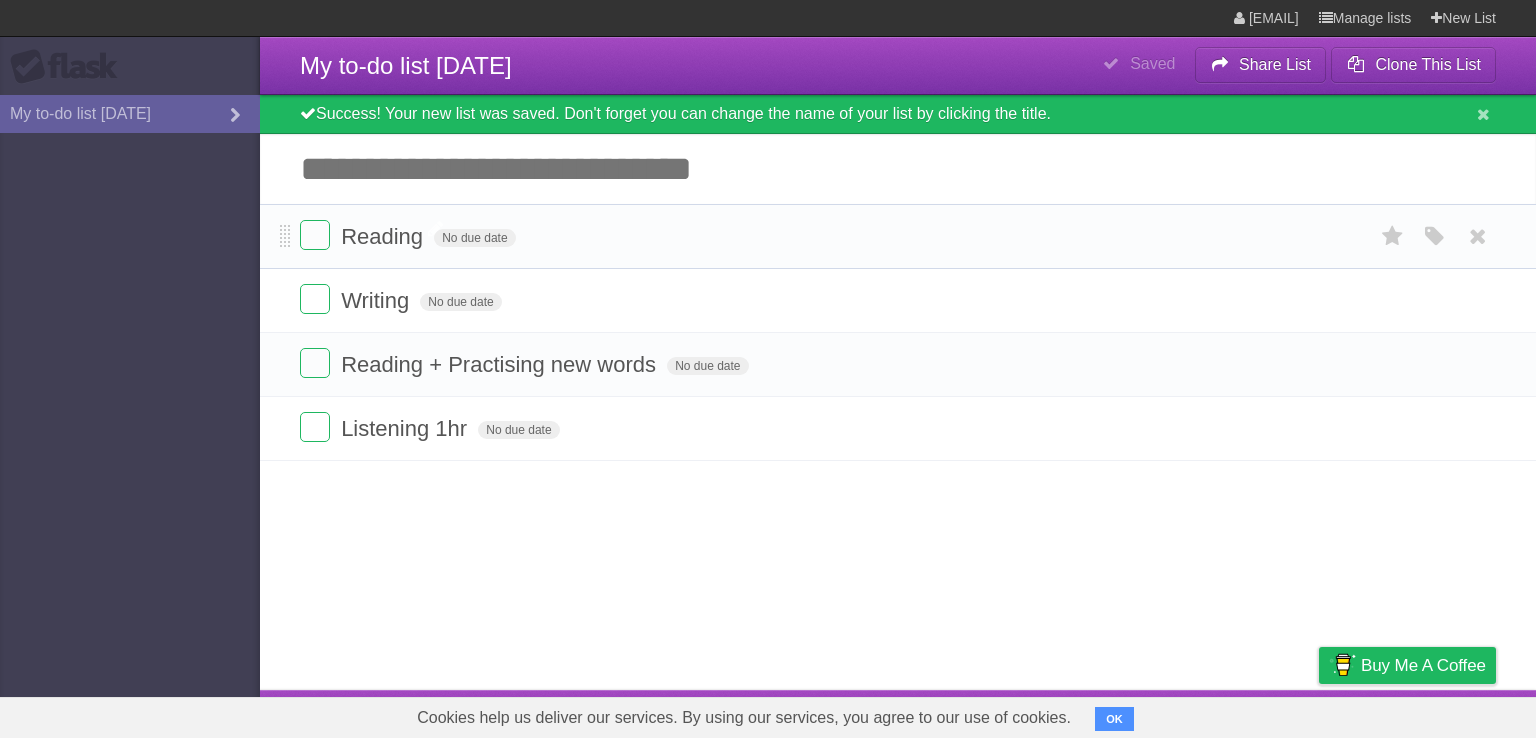 click on "Reading" at bounding box center [384, 236] 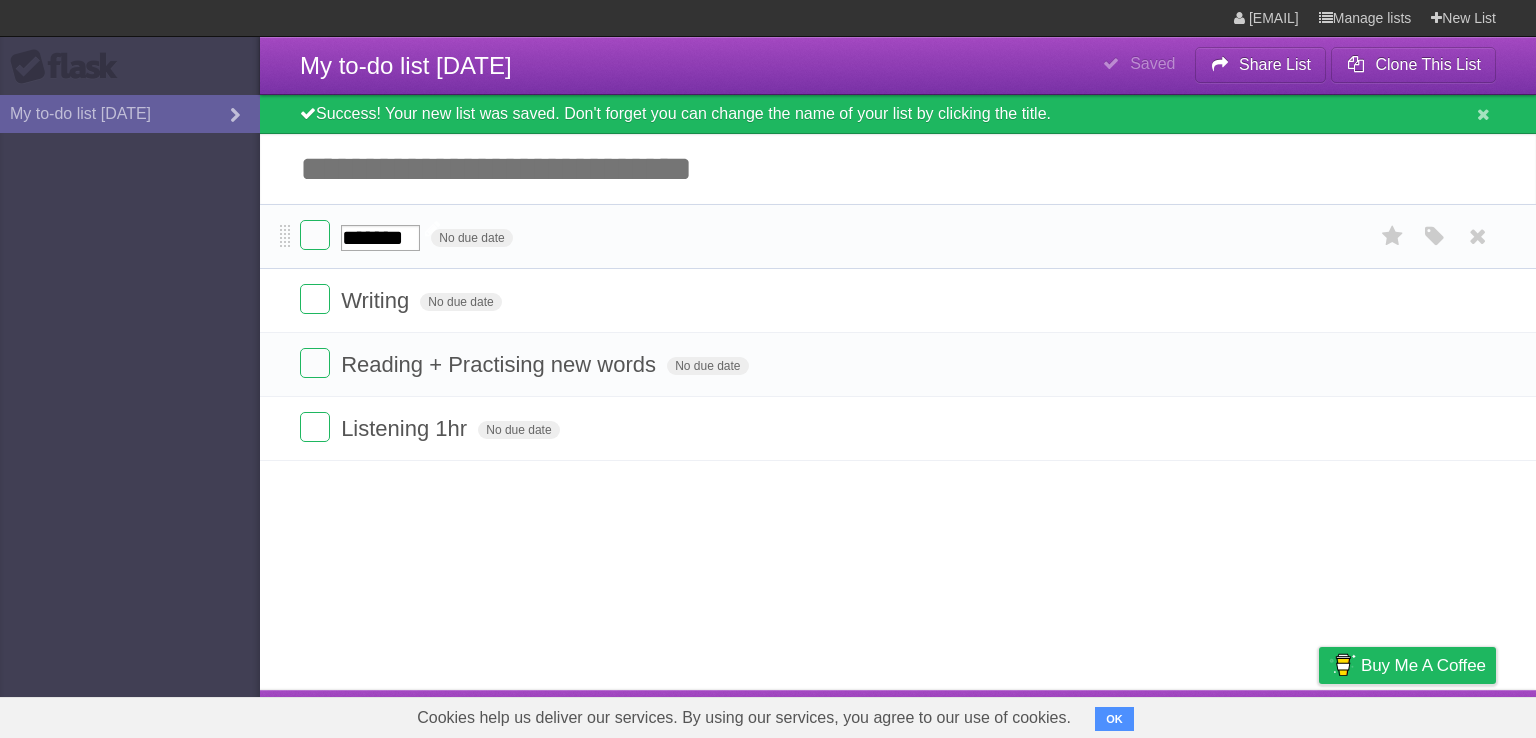 type on "********" 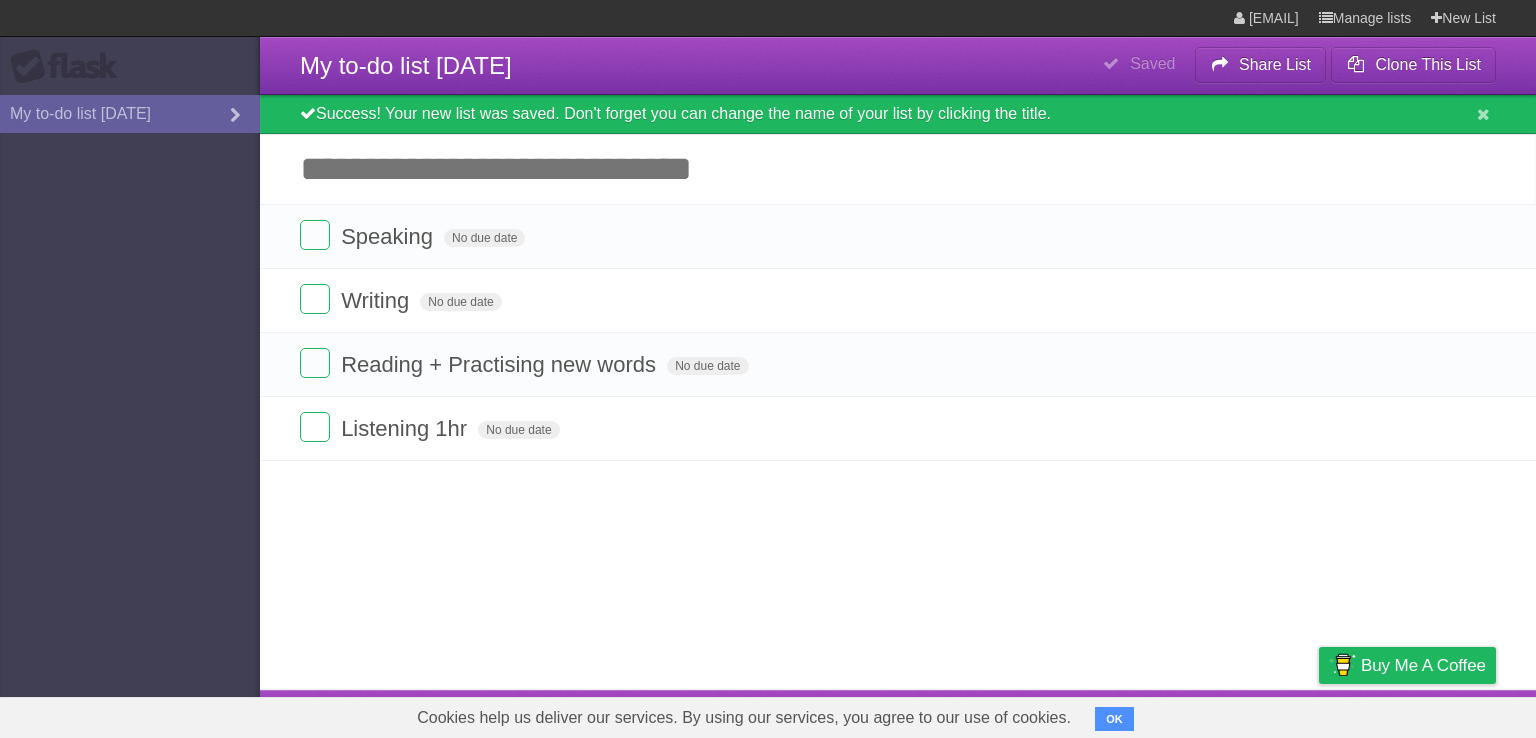 click on "**********" at bounding box center (768, 345) 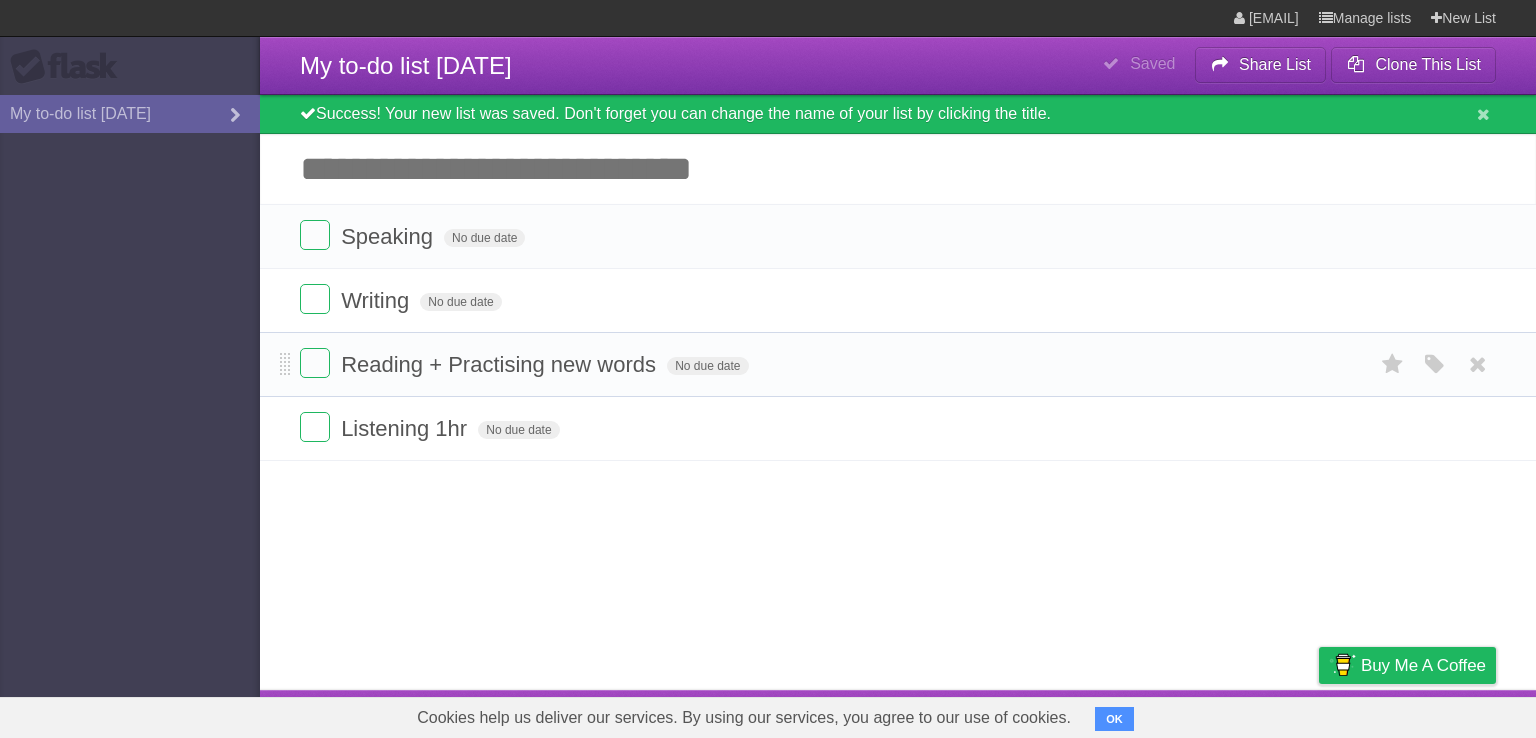 drag, startPoint x: 1240, startPoint y: 416, endPoint x: 1148, endPoint y: 385, distance: 97.082436 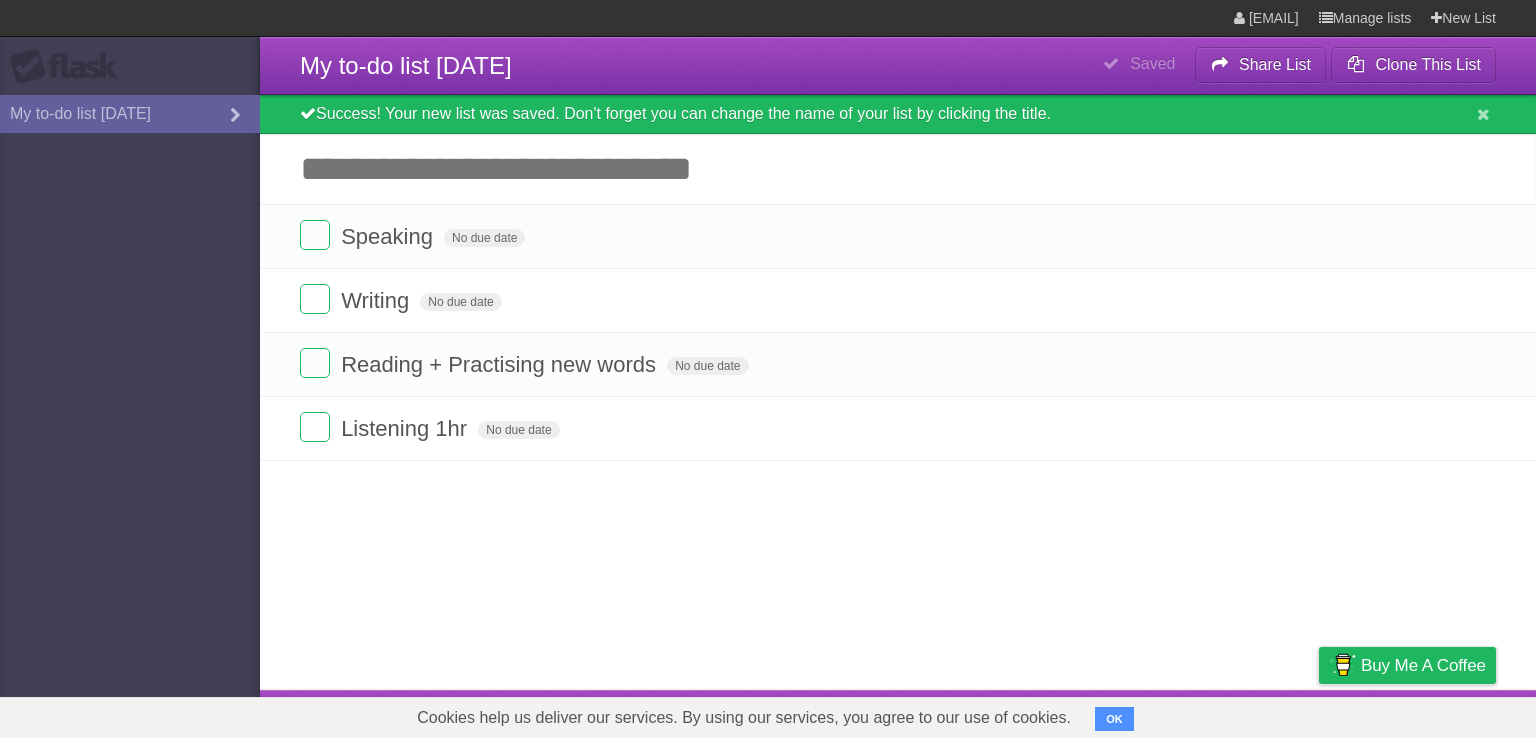 click on "**********" at bounding box center (768, 345) 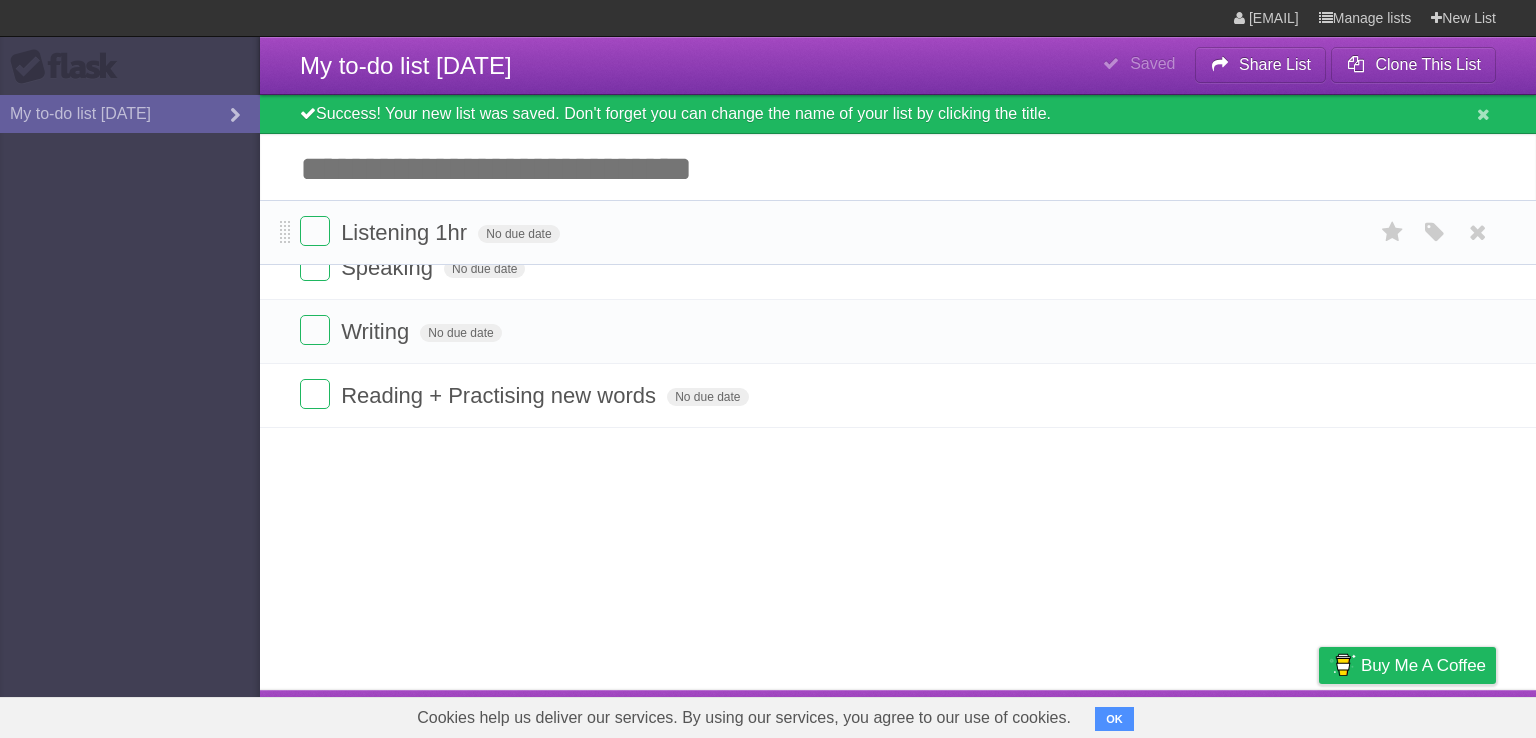 drag, startPoint x: 282, startPoint y: 424, endPoint x: 265, endPoint y: 225, distance: 199.72481 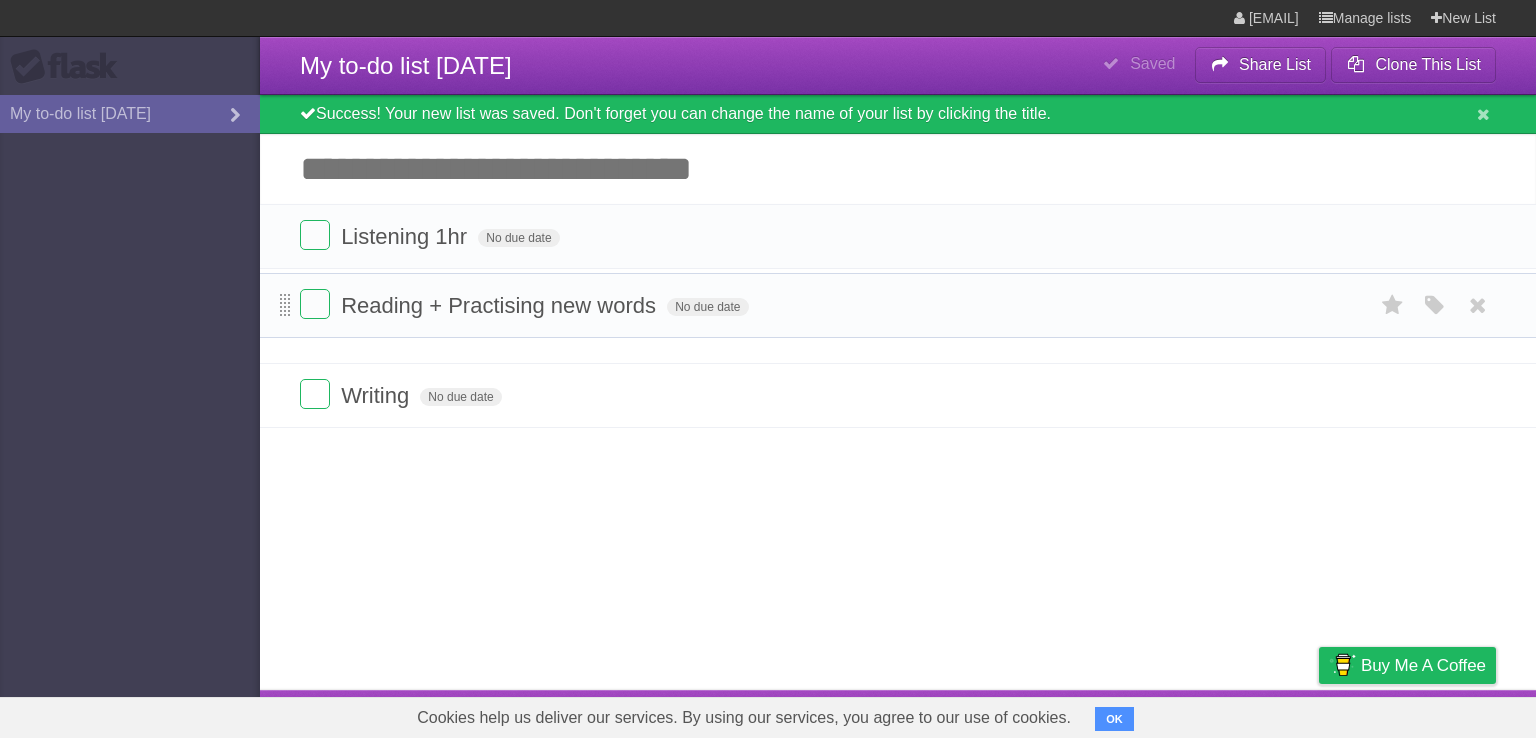 drag, startPoint x: 287, startPoint y: 429, endPoint x: 284, endPoint y: 292, distance: 137.03284 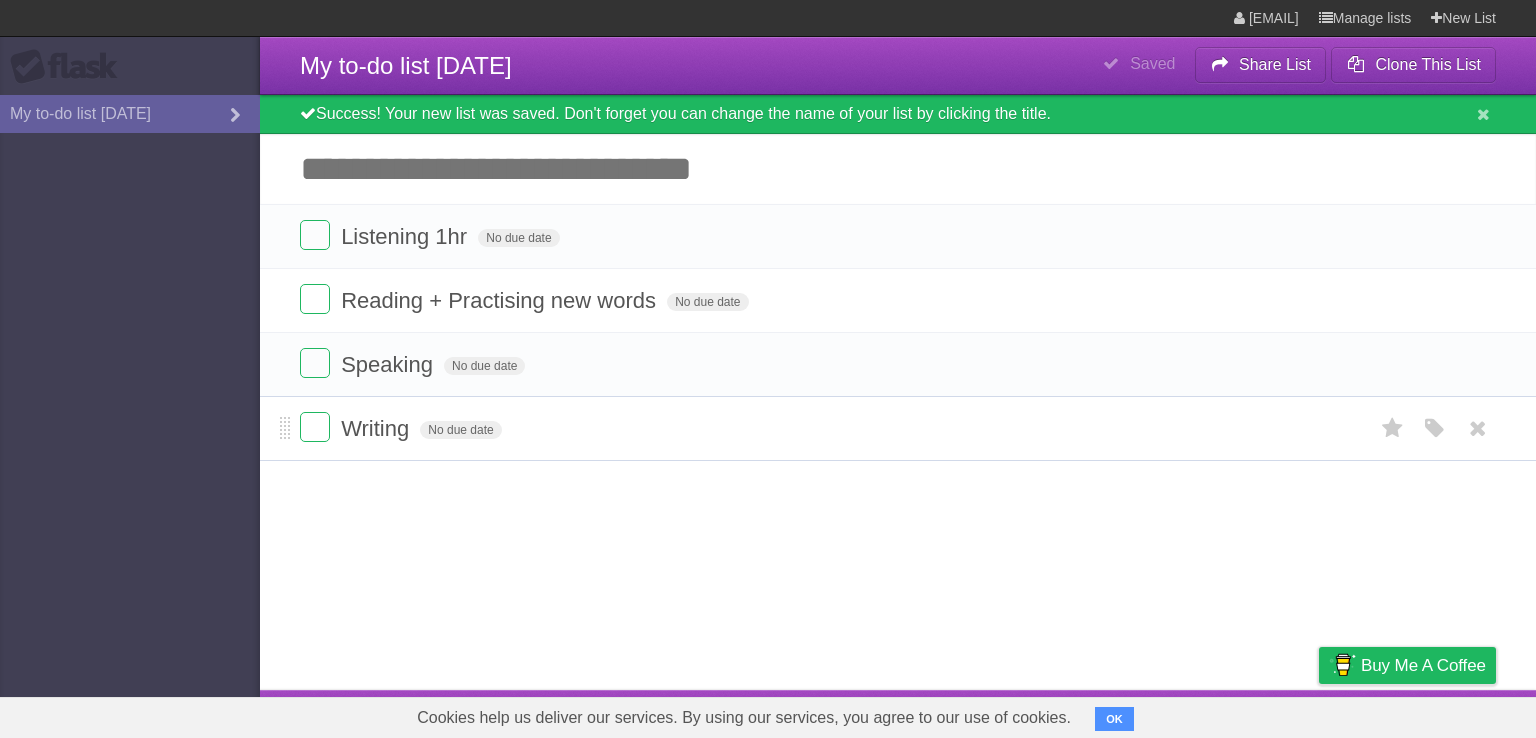 click on "Writing
No due date
White
Red
Blue
Green
Purple
Orange" at bounding box center (898, 428) 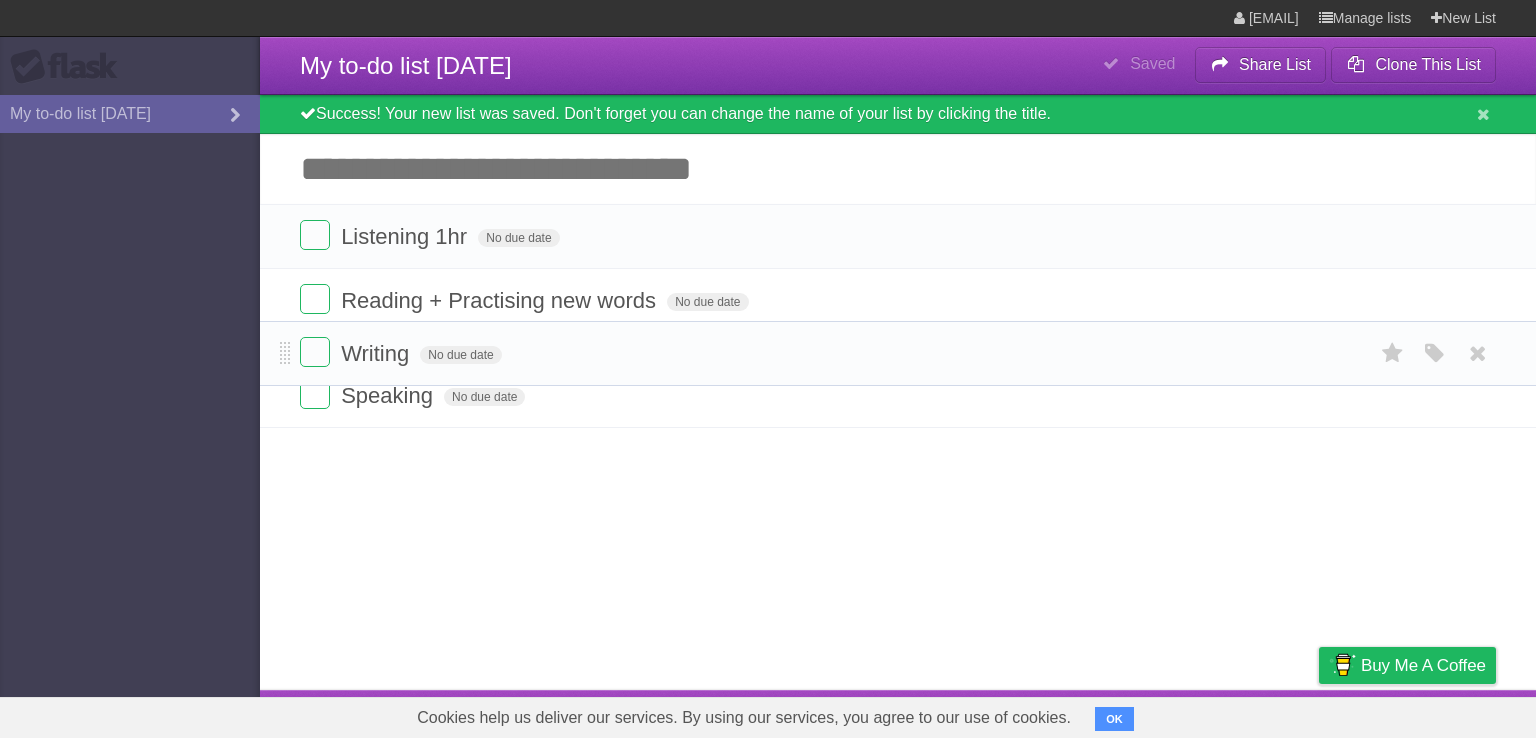 drag, startPoint x: 285, startPoint y: 433, endPoint x: 298, endPoint y: 353, distance: 81.04937 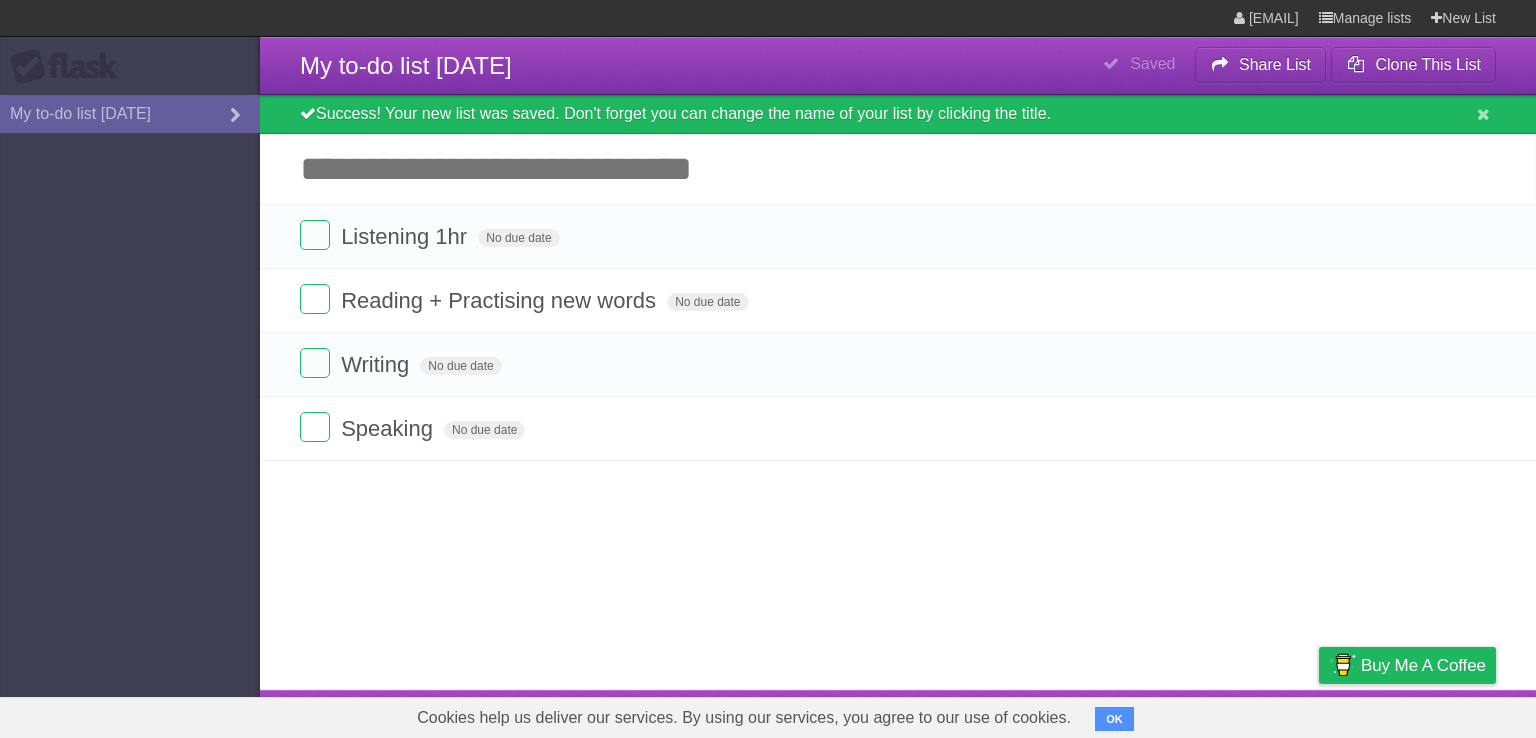 click on "**********" at bounding box center [768, 345] 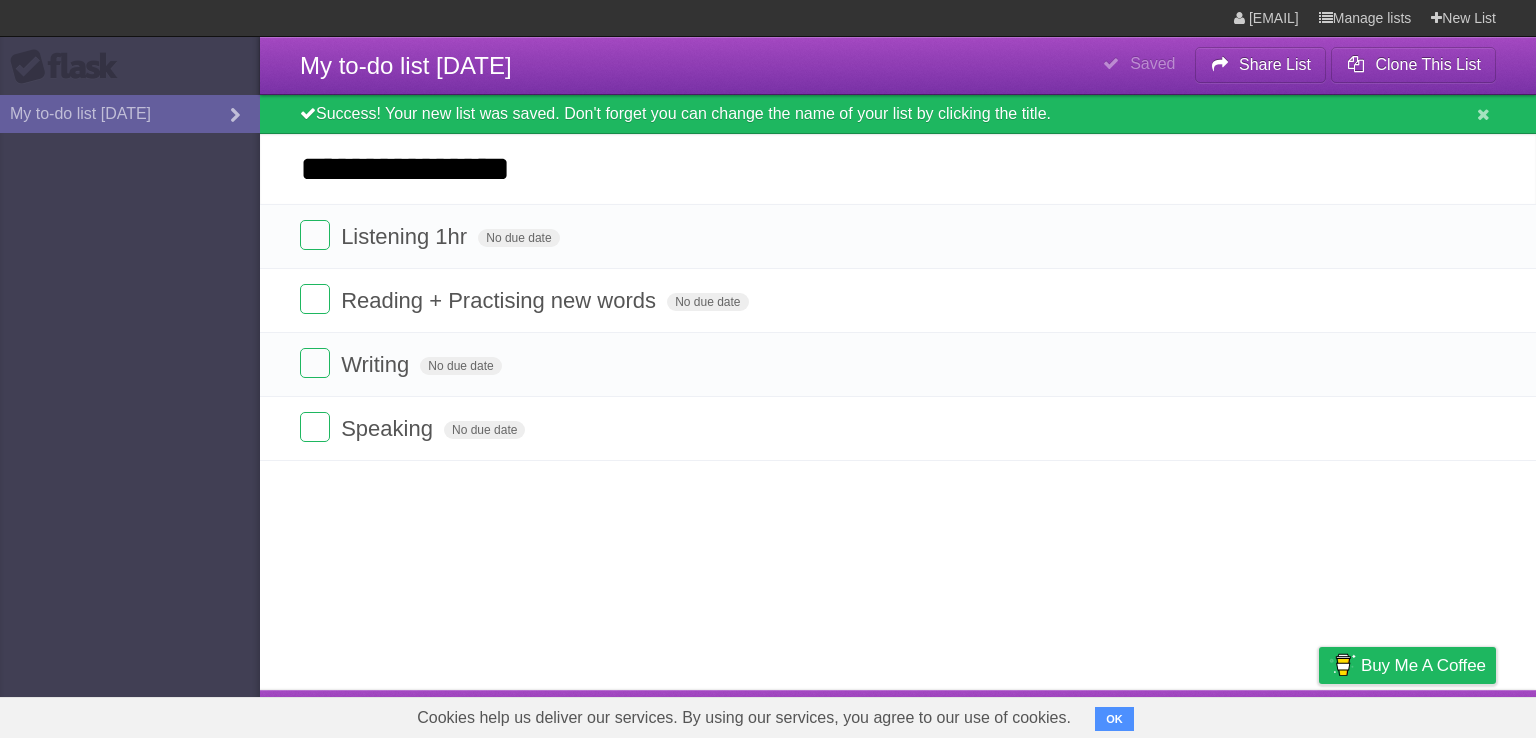 type on "**********" 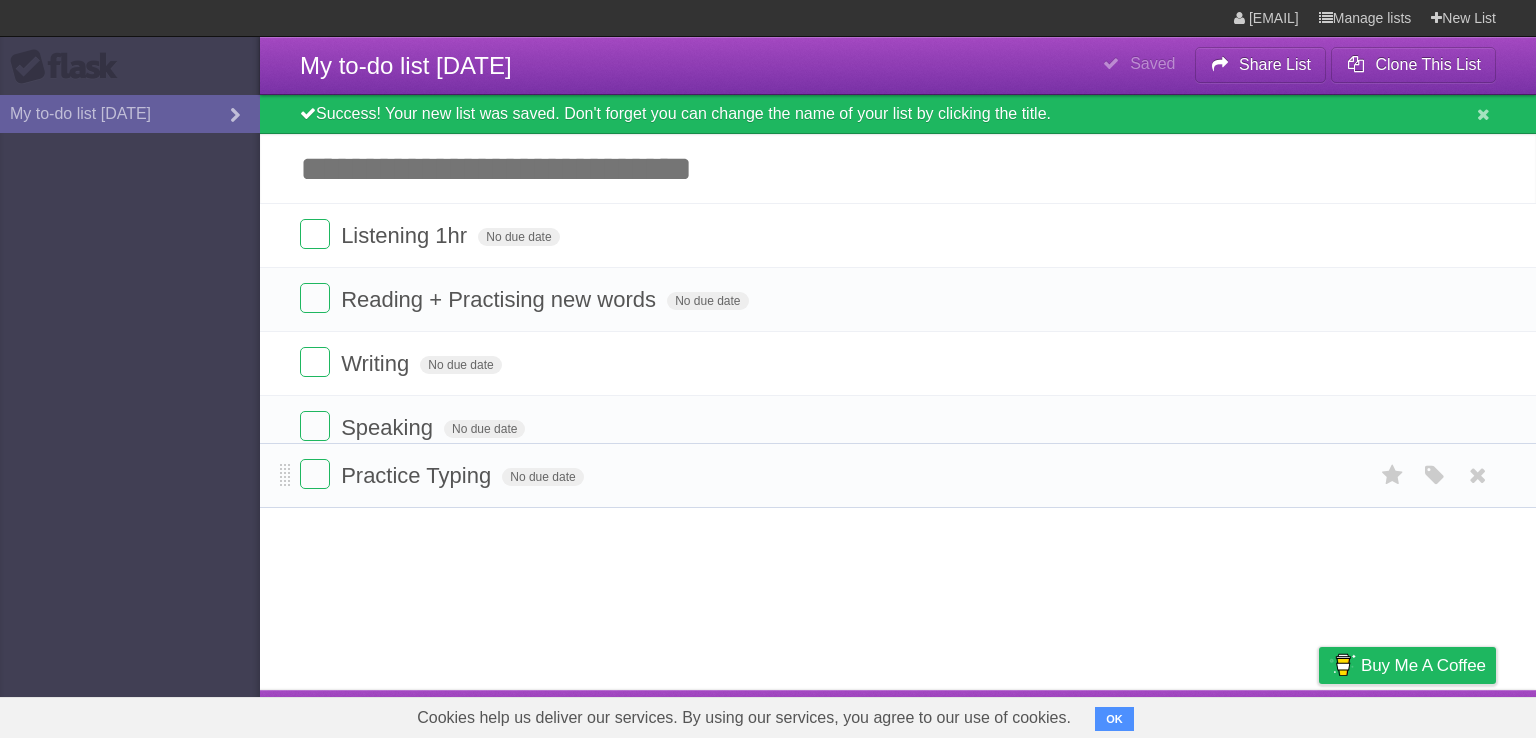 drag, startPoint x: 282, startPoint y: 232, endPoint x: 276, endPoint y: 502, distance: 270.06665 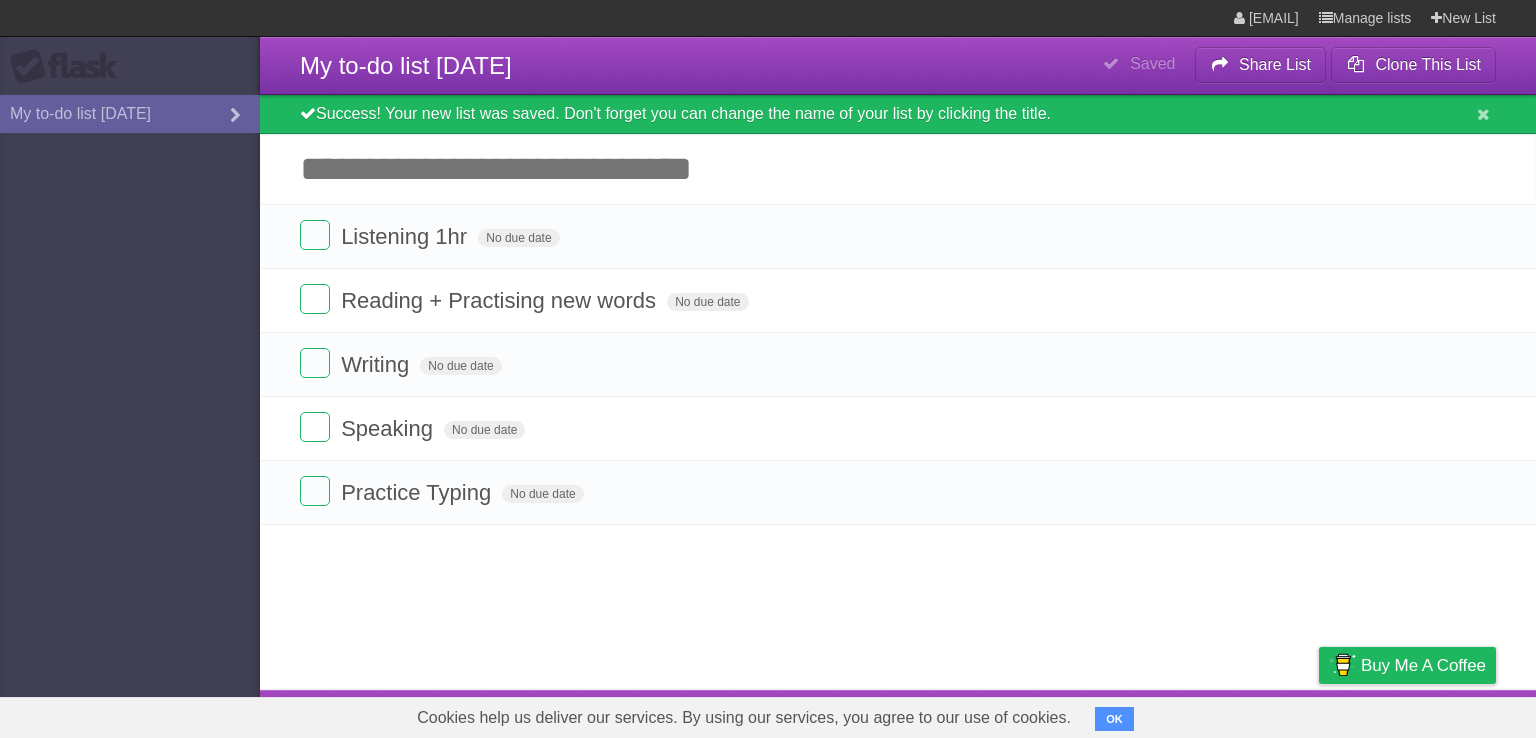 click on "Add another task" at bounding box center (898, 169) 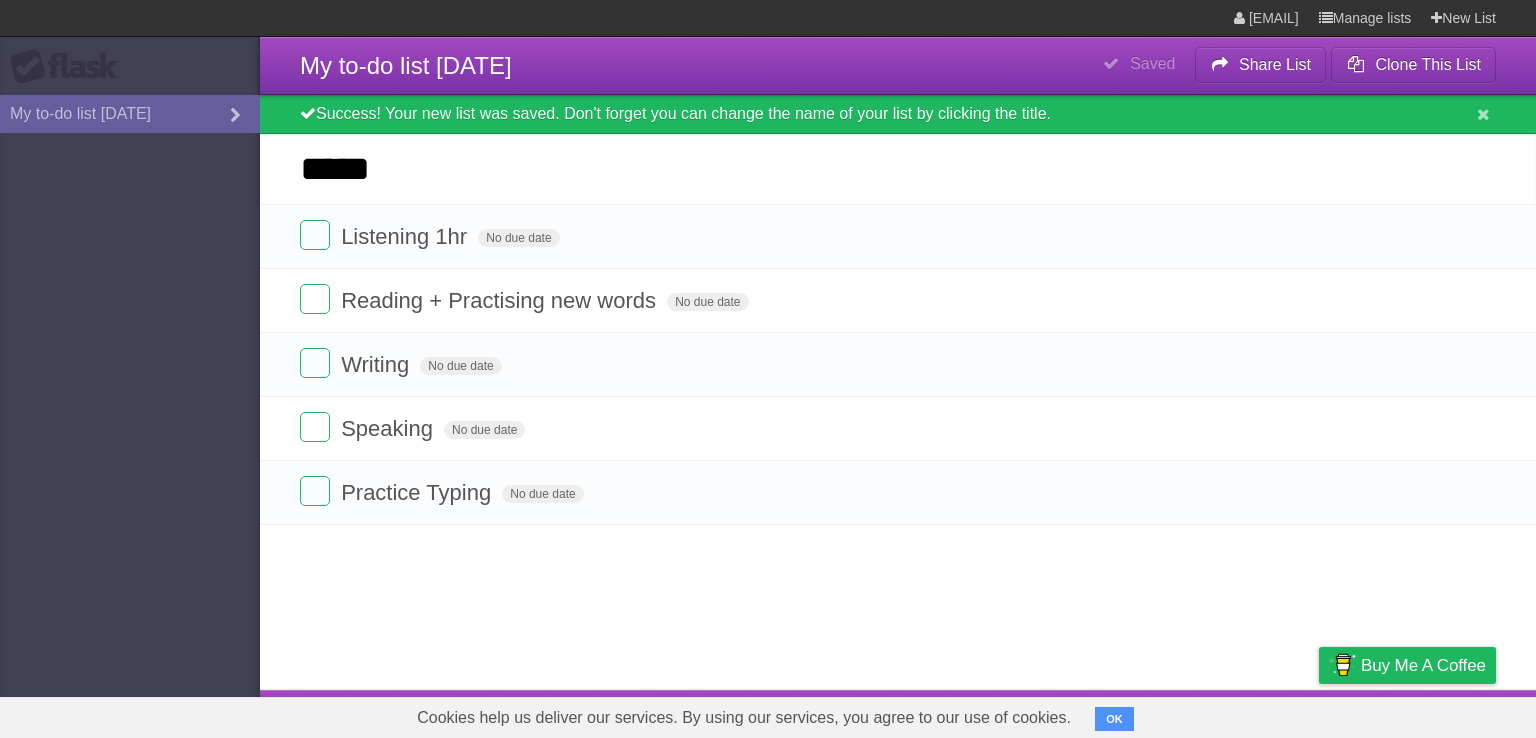type on "*****" 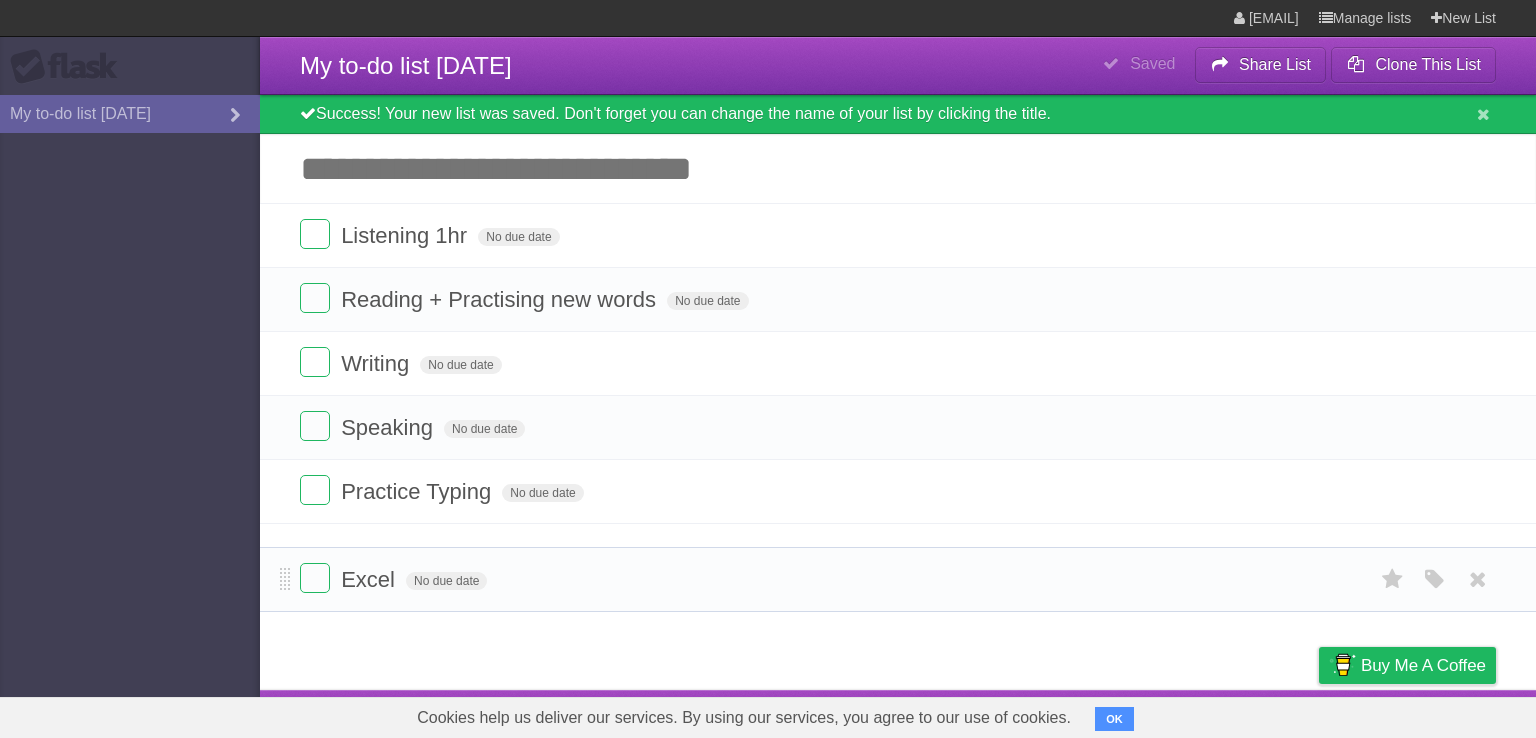 drag, startPoint x: 288, startPoint y: 240, endPoint x: 260, endPoint y: 575, distance: 336.16812 